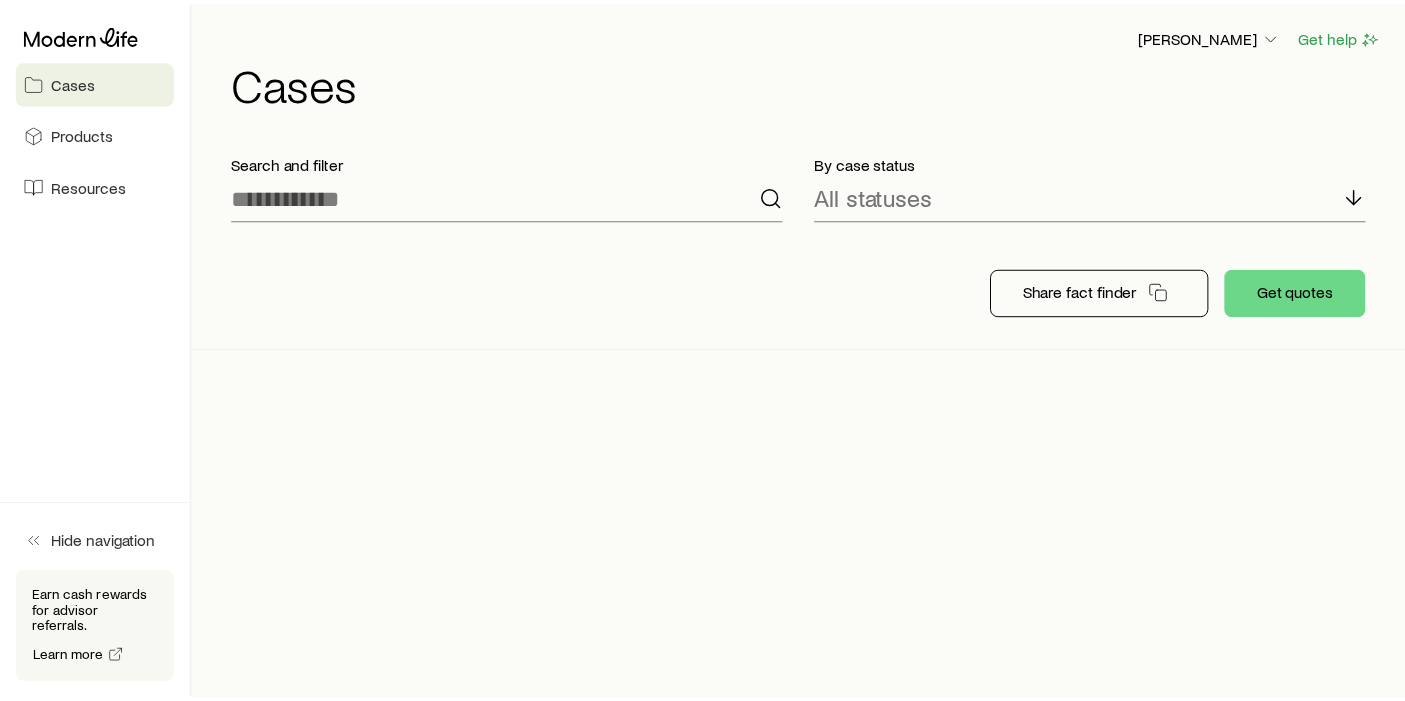 scroll, scrollTop: 0, scrollLeft: 0, axis: both 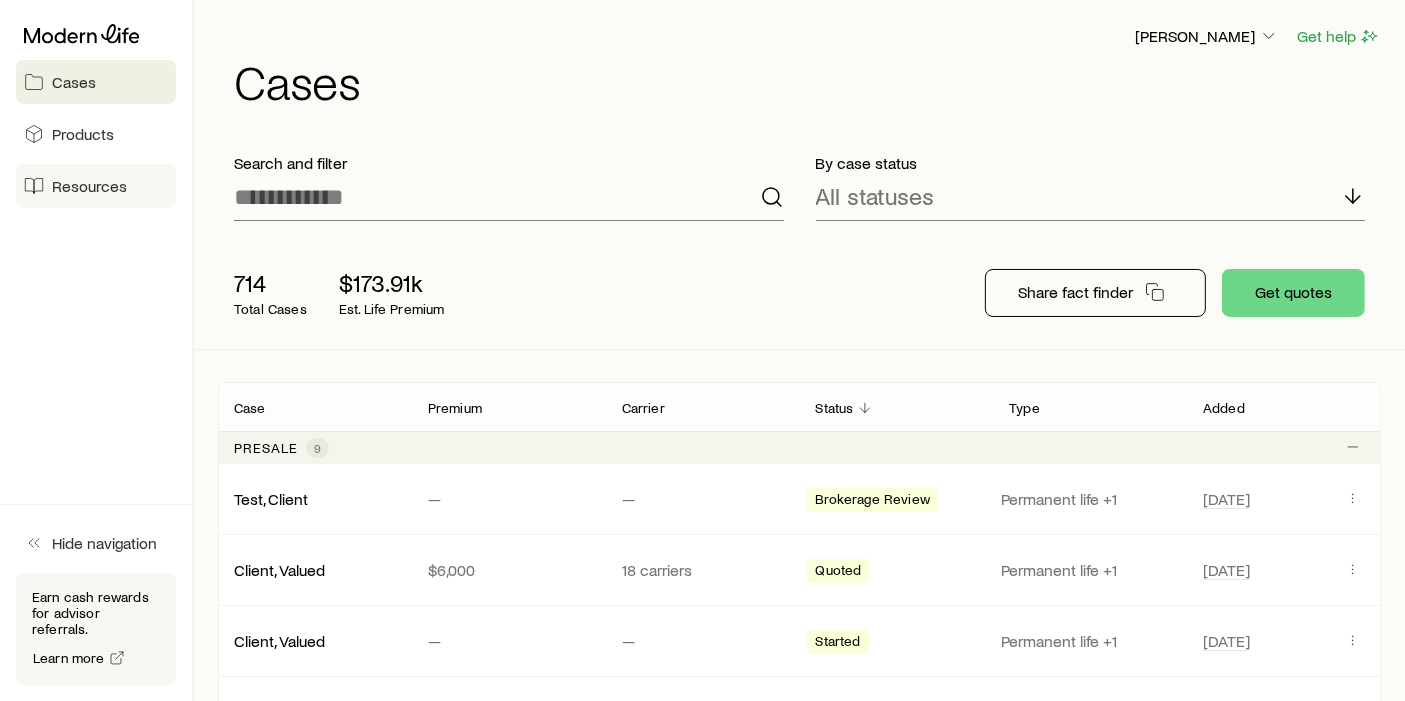 click on "Resources" at bounding box center [96, 186] 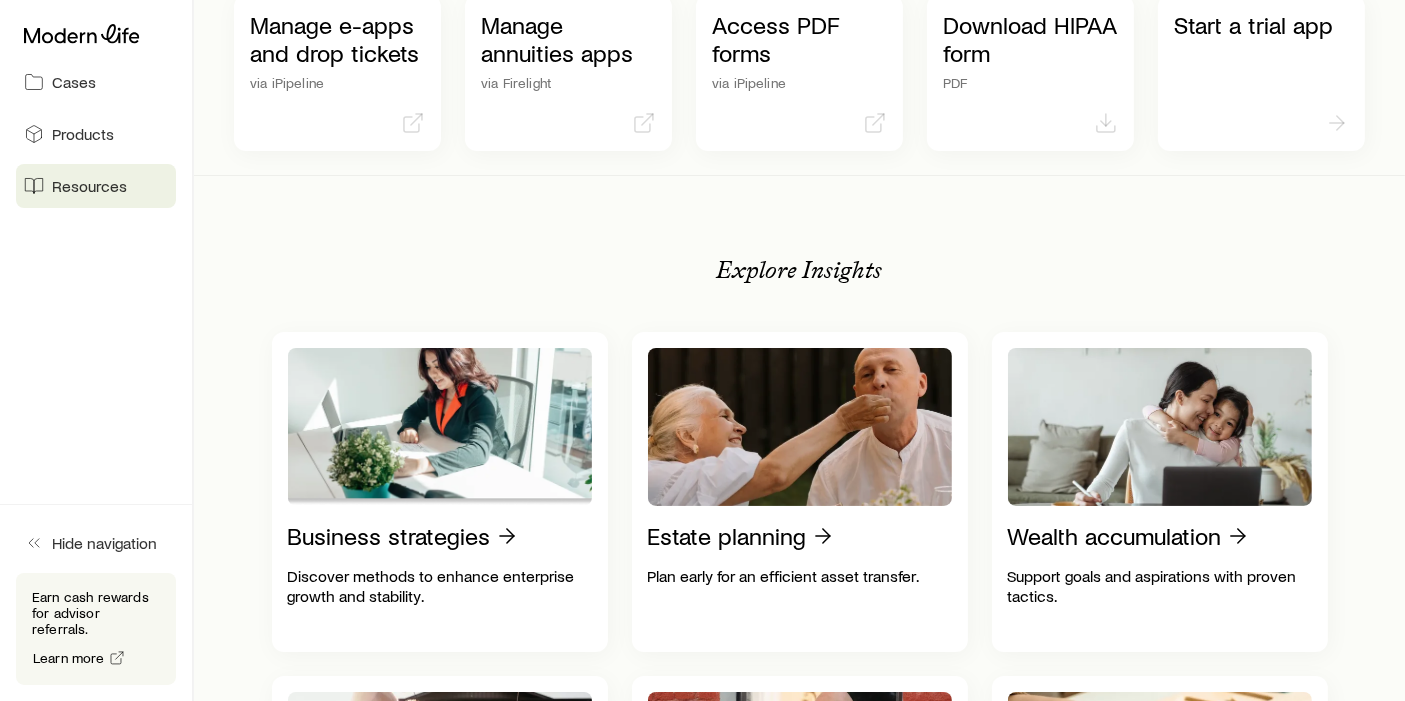 scroll, scrollTop: 179, scrollLeft: 0, axis: vertical 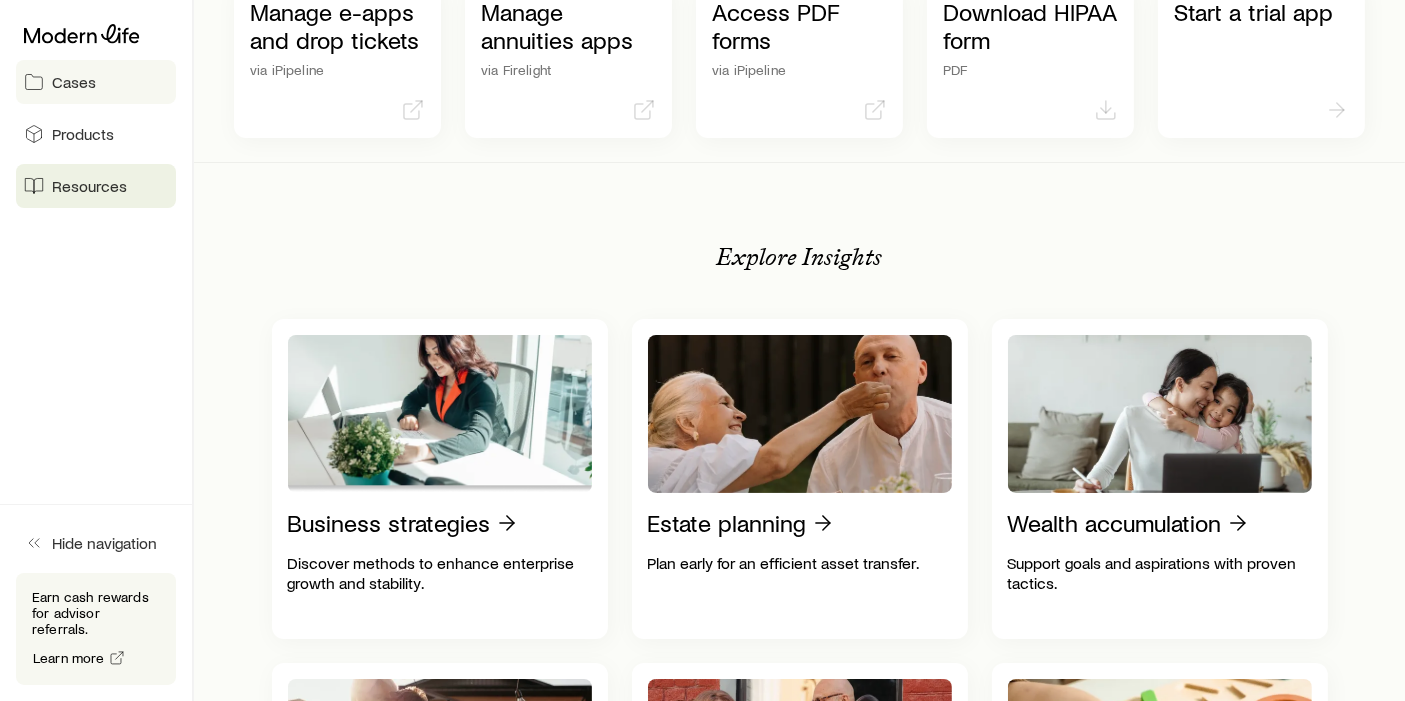 click on "Cases" at bounding box center (96, 82) 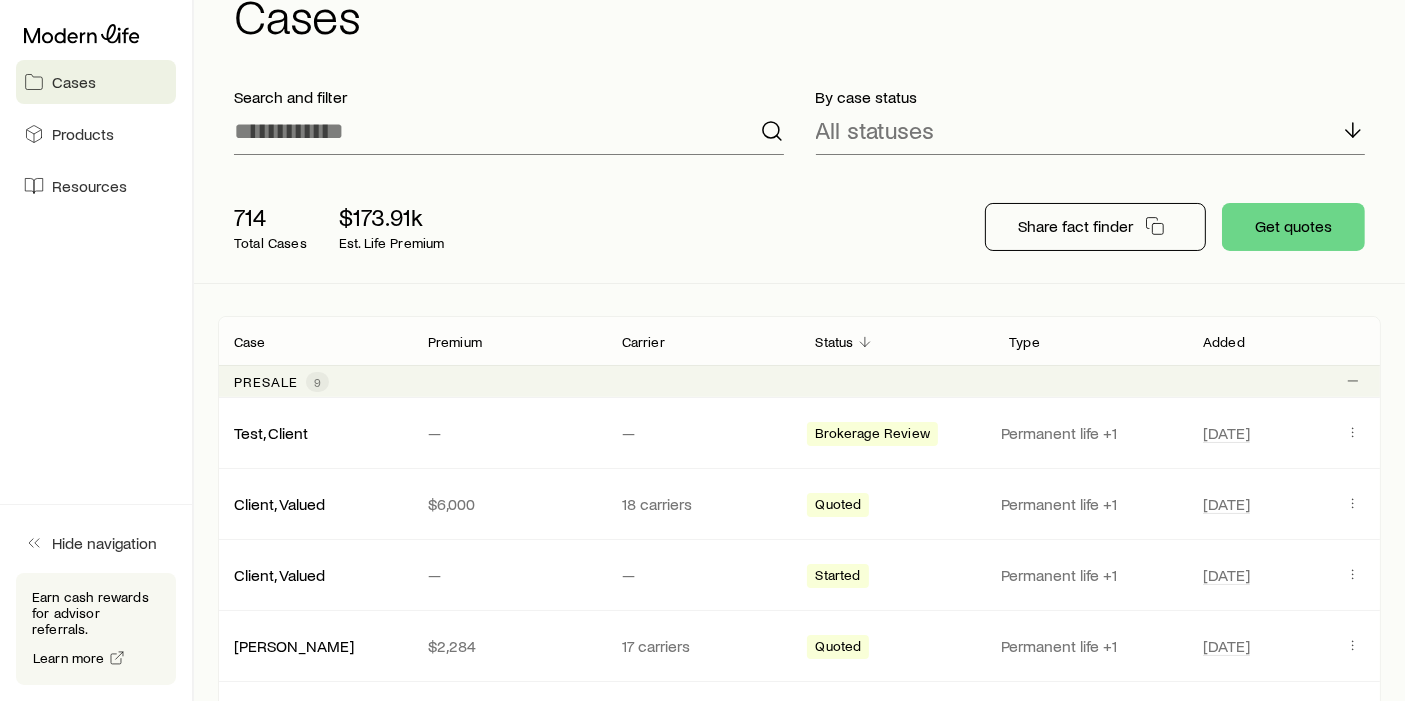 scroll, scrollTop: 68, scrollLeft: 0, axis: vertical 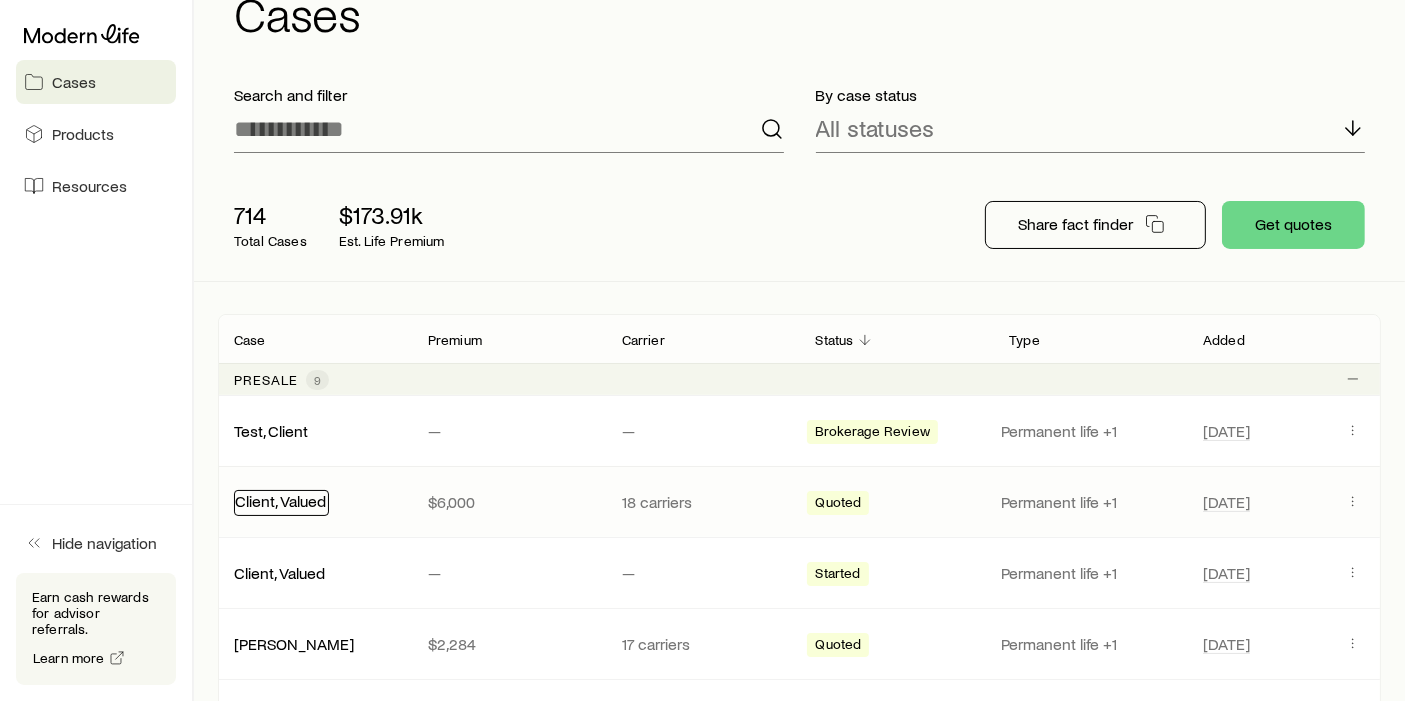 click on "Client, Valued" at bounding box center (280, 500) 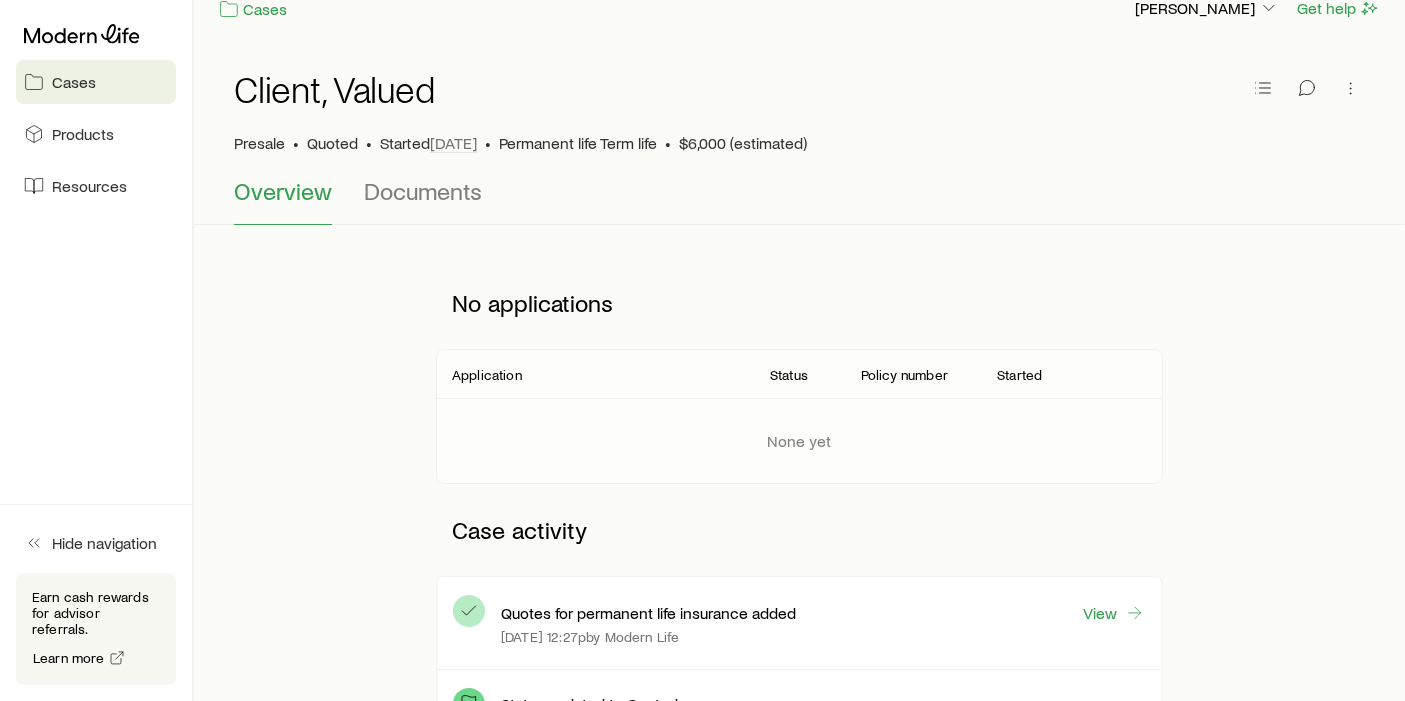 scroll, scrollTop: 31, scrollLeft: 0, axis: vertical 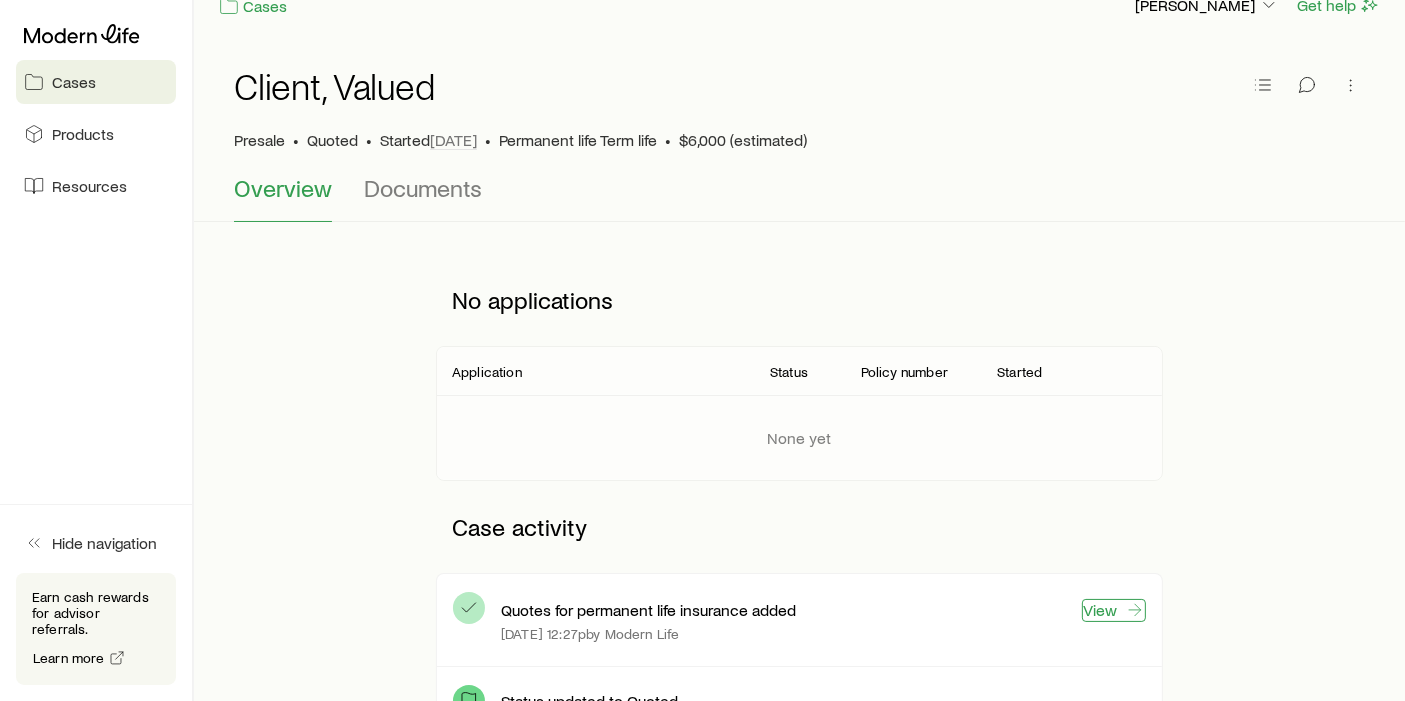 click on "View" at bounding box center [1114, 610] 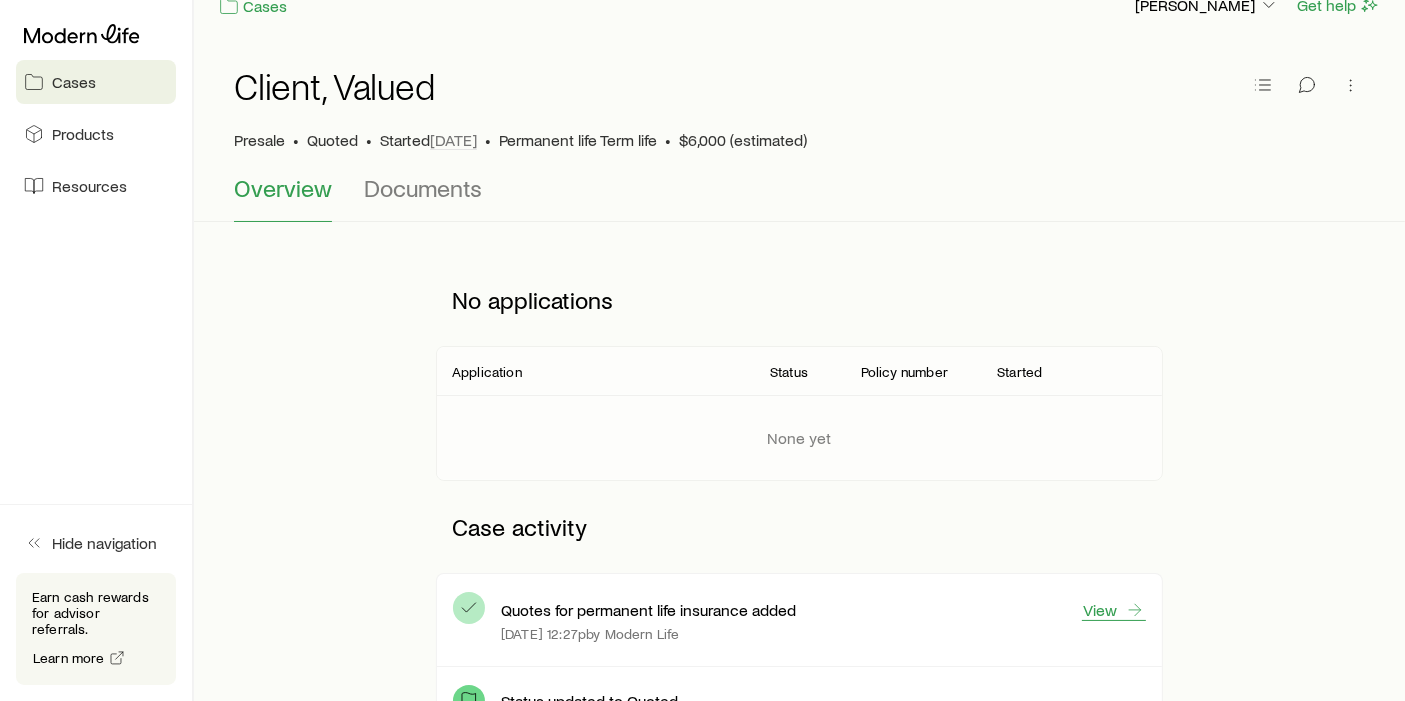 scroll, scrollTop: 0, scrollLeft: 0, axis: both 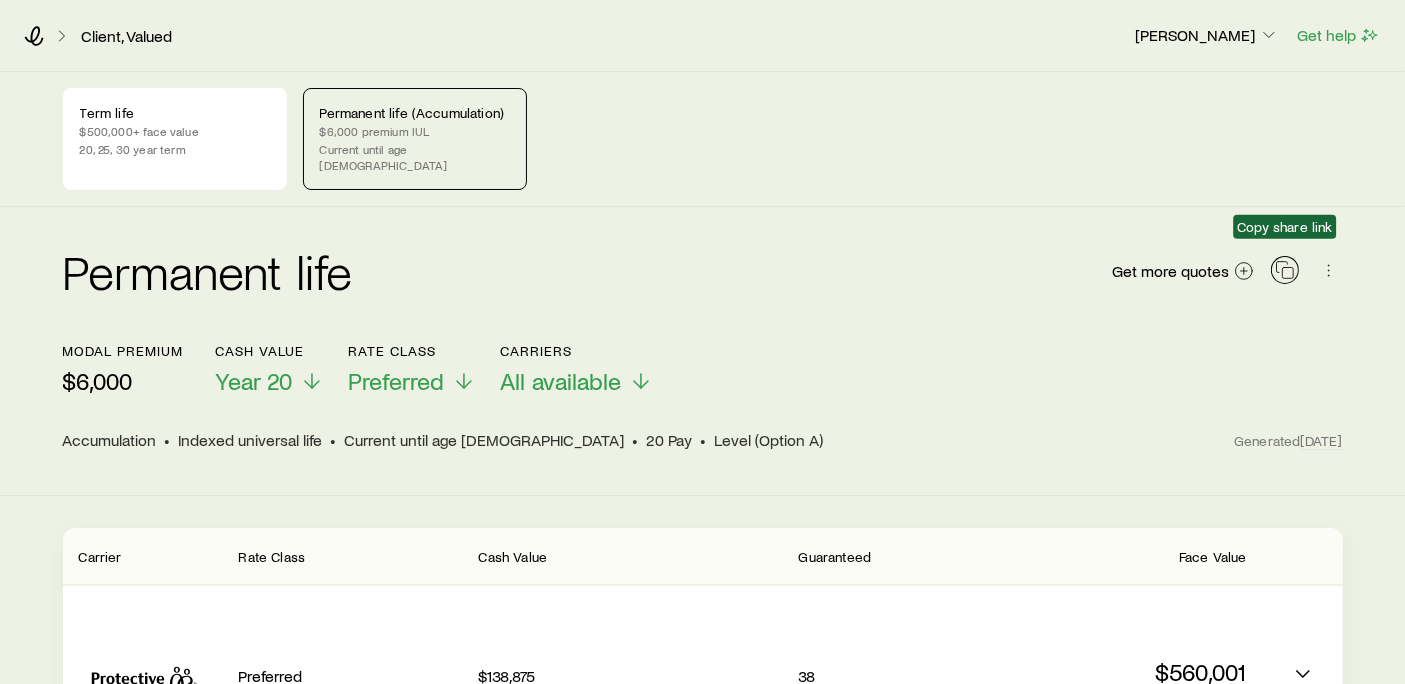 click 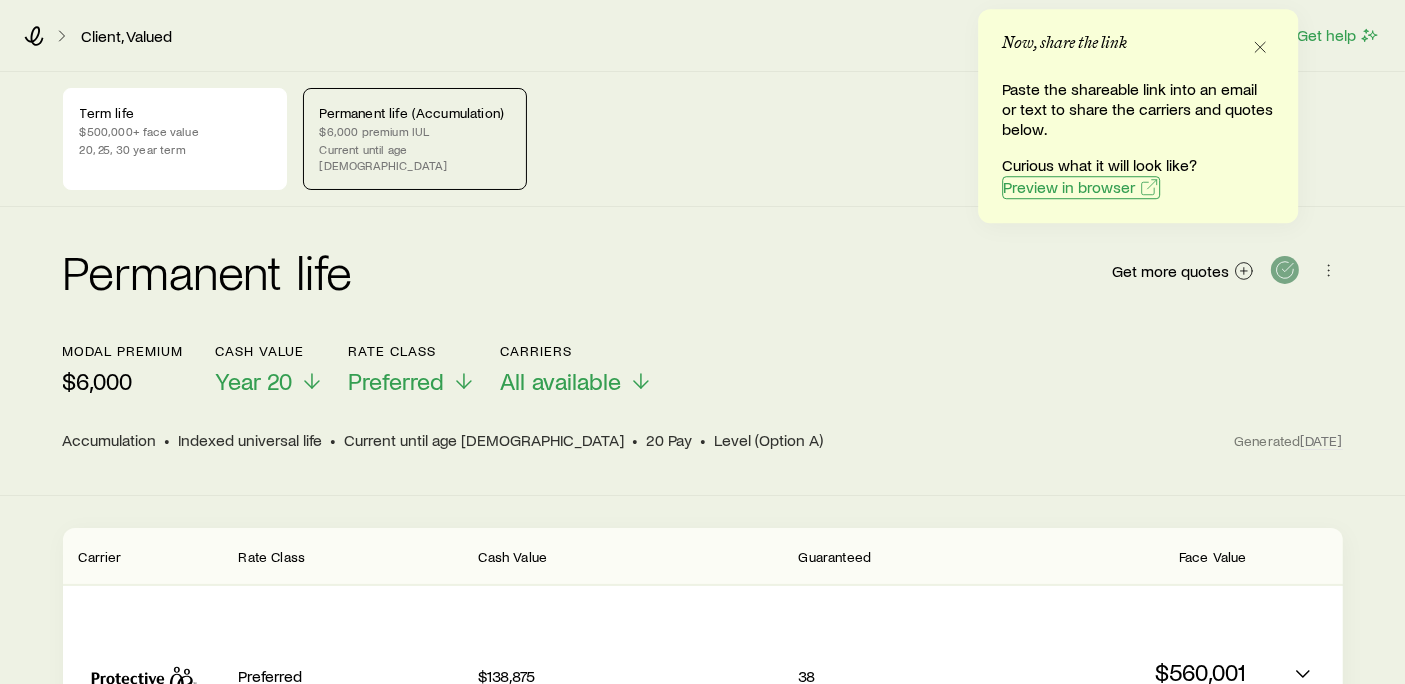 click on "Preview in browser" at bounding box center [1081, 187] 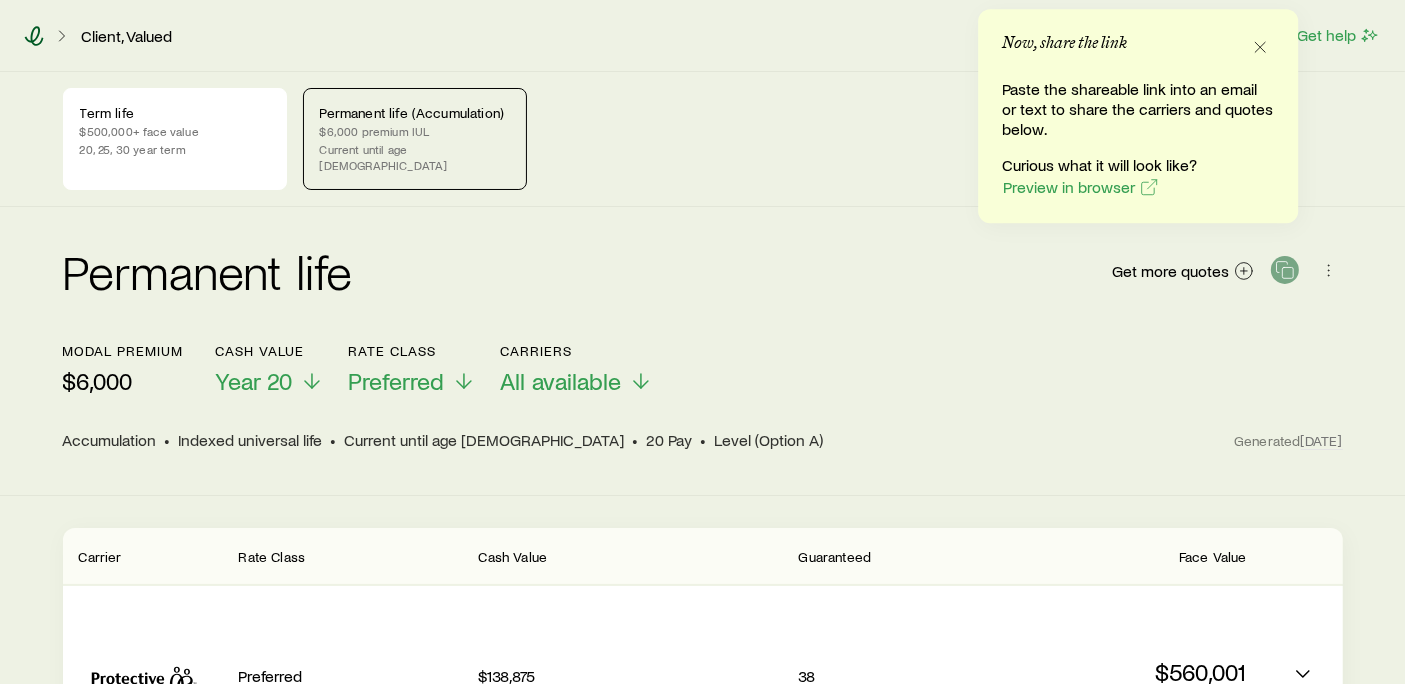 click 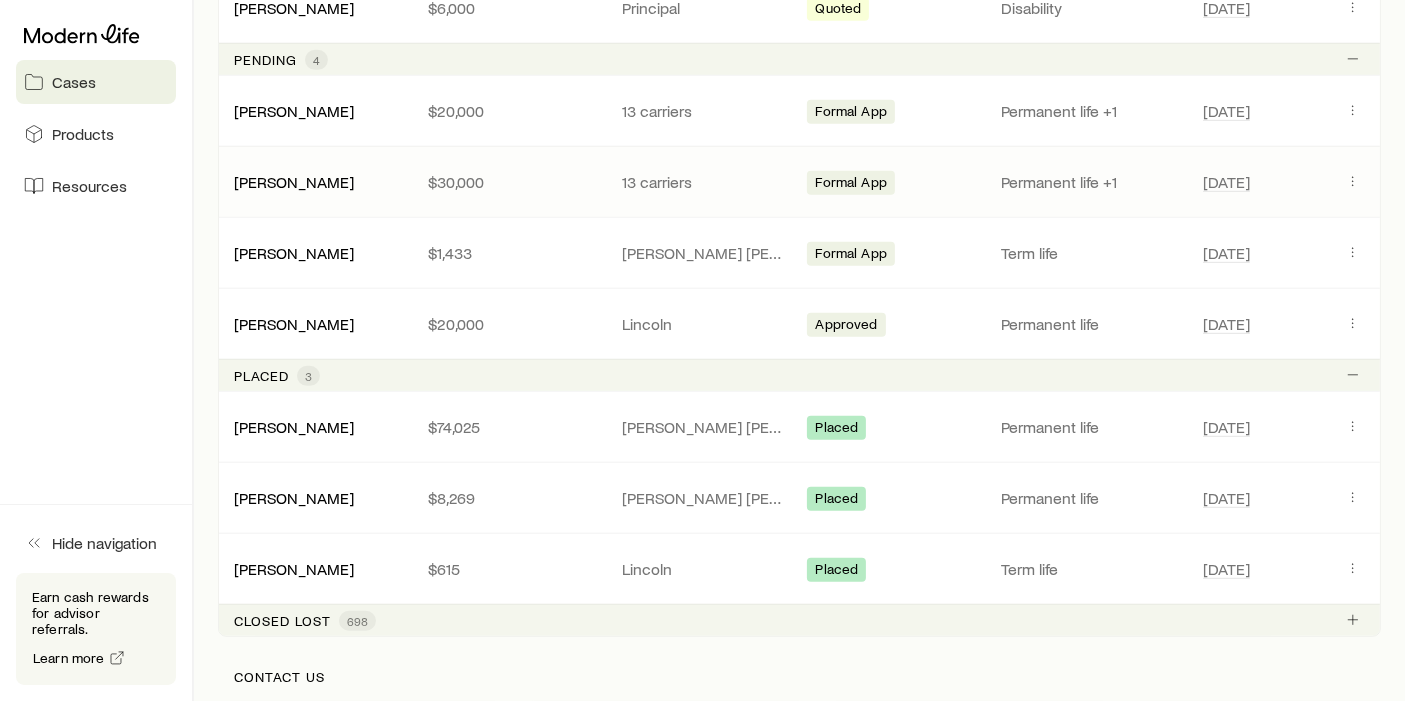 scroll, scrollTop: 1062, scrollLeft: 0, axis: vertical 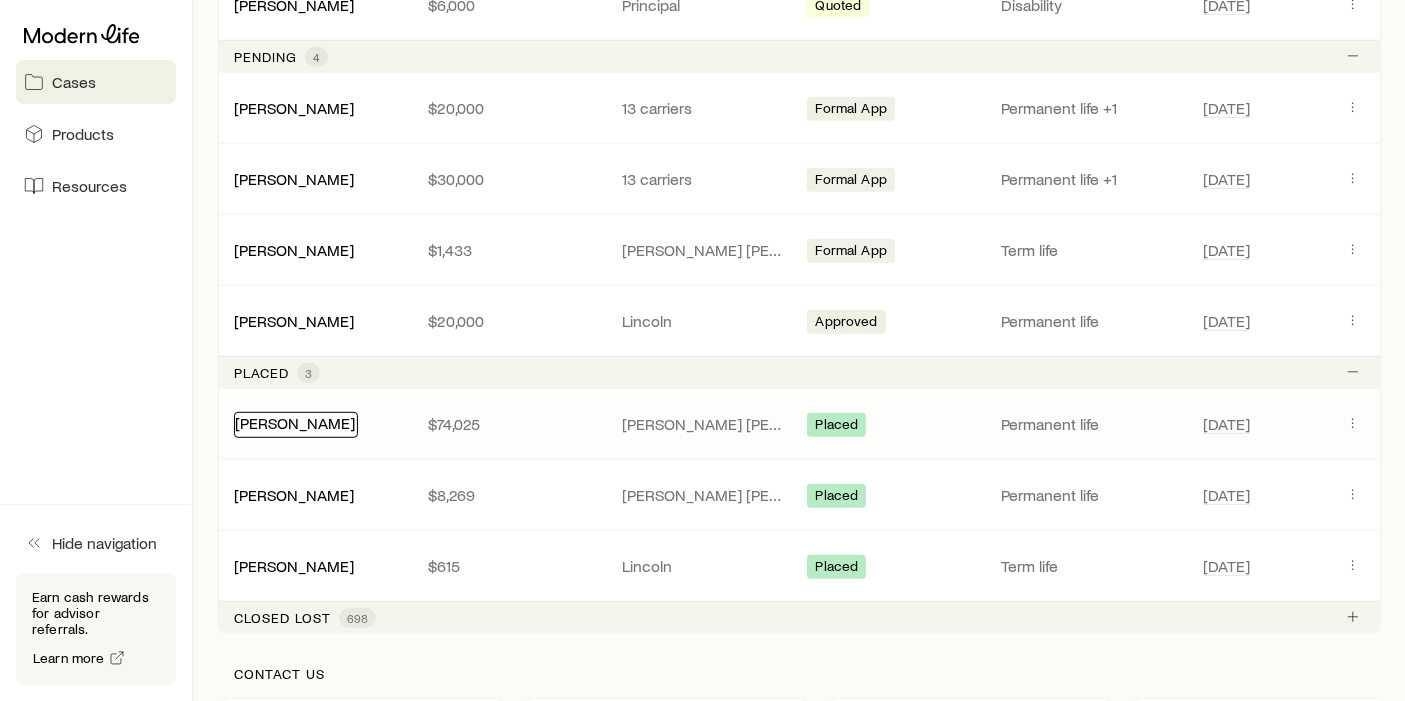 click on "[PERSON_NAME]" at bounding box center [295, 422] 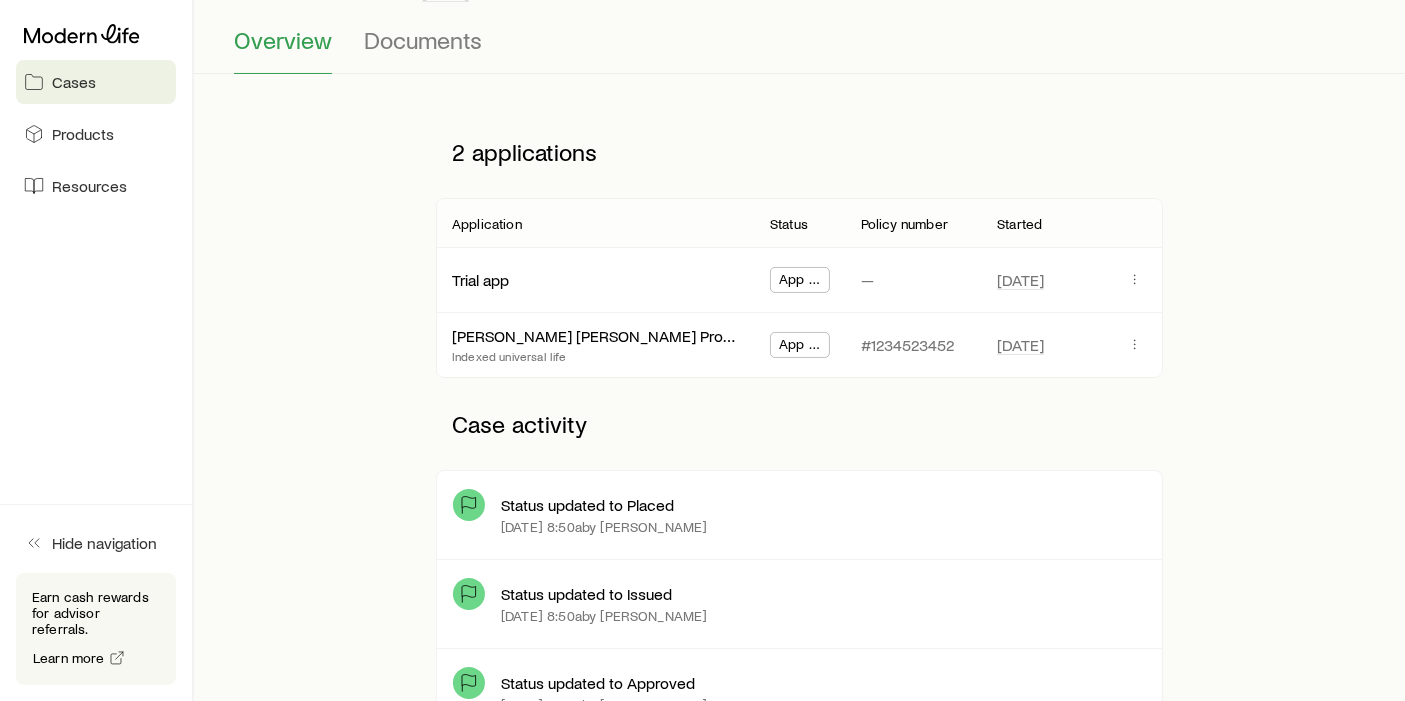 scroll, scrollTop: 0, scrollLeft: 0, axis: both 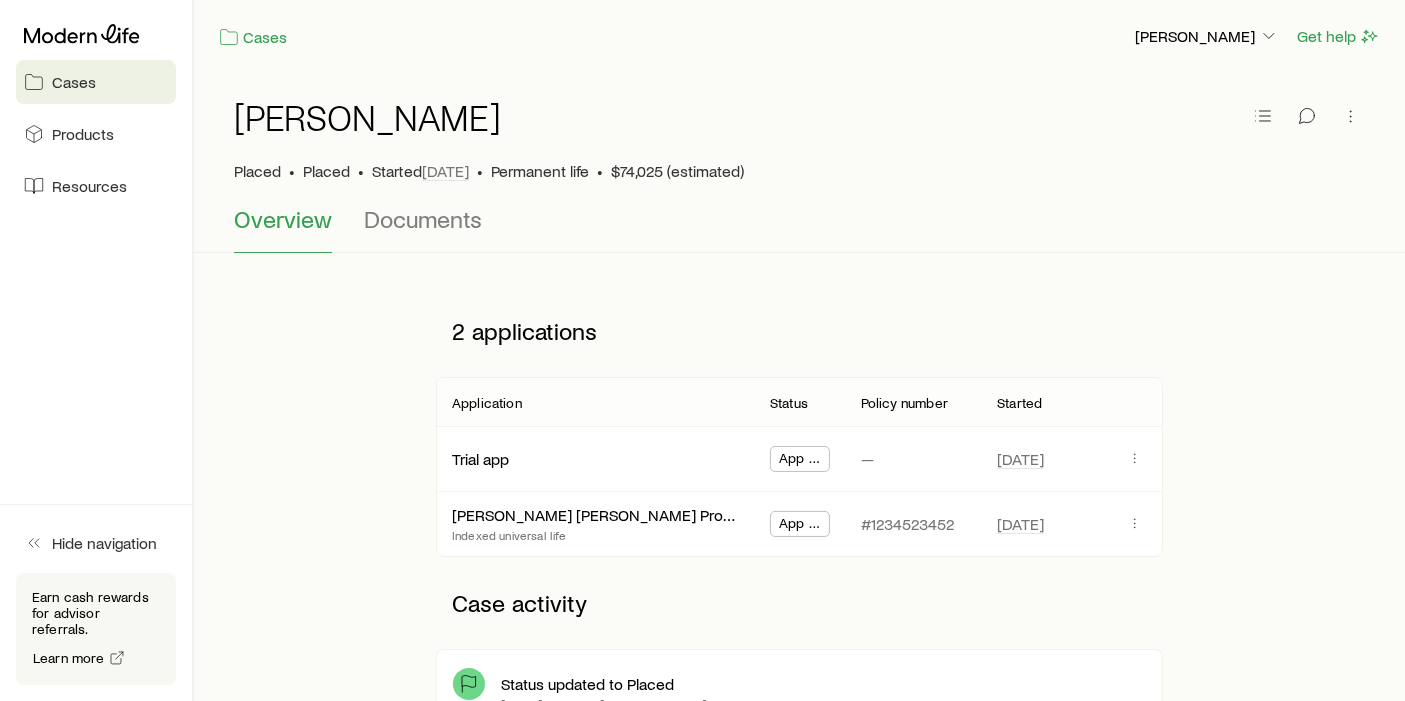 click on "2 applications" at bounding box center [799, 331] 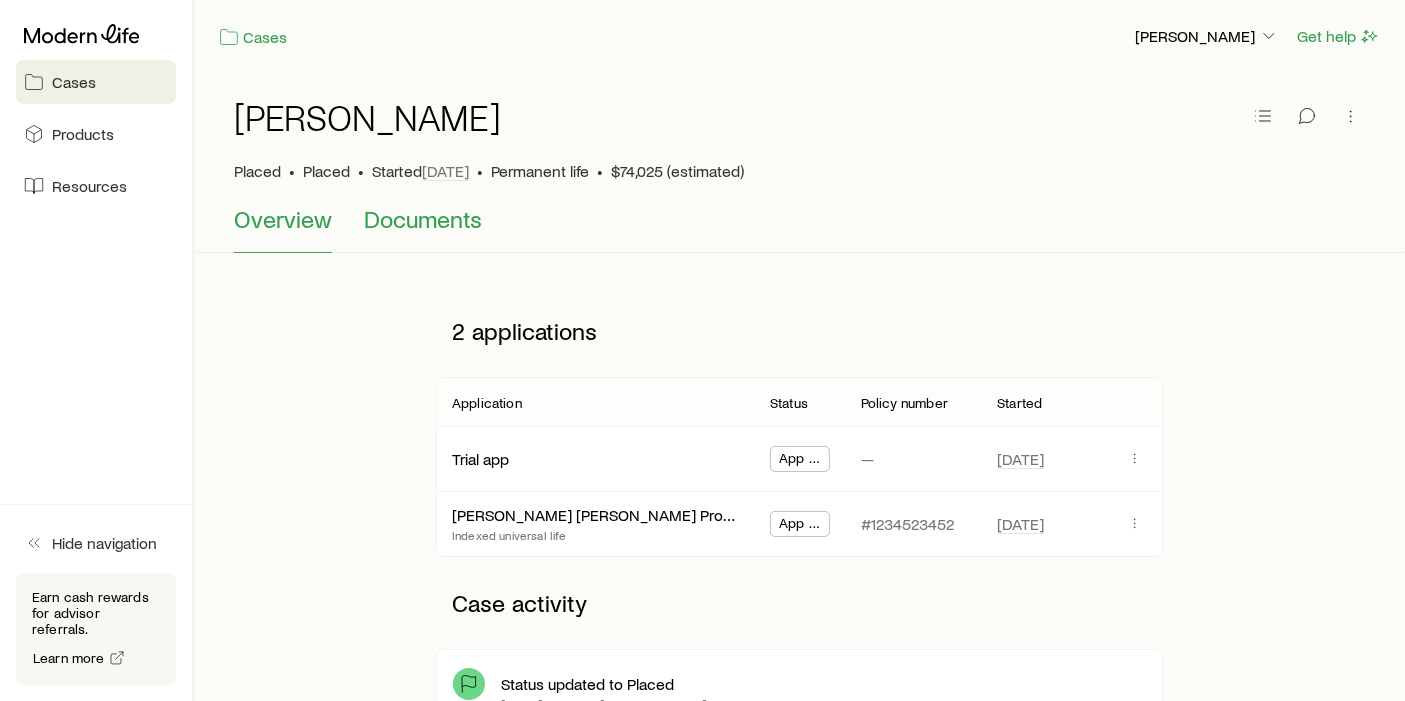 click on "Documents" at bounding box center (423, 219) 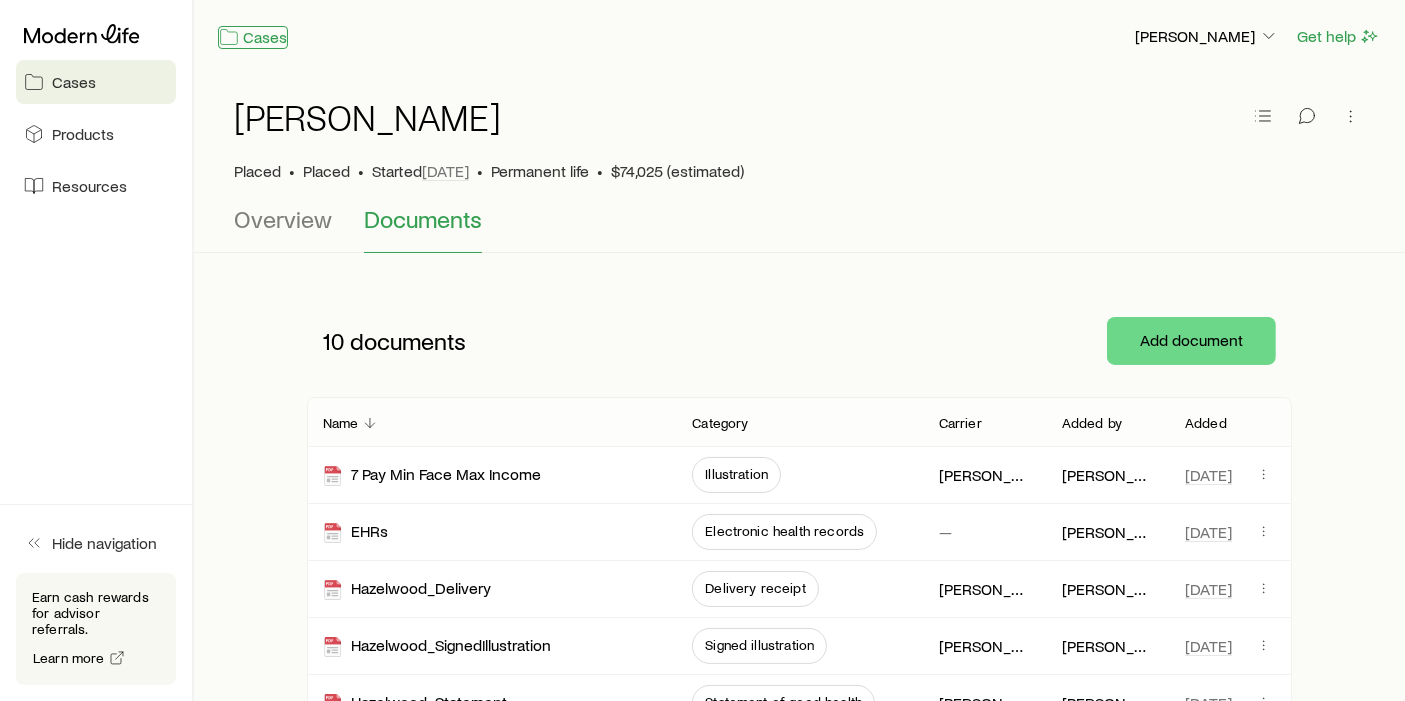 click on "Cases" at bounding box center (253, 37) 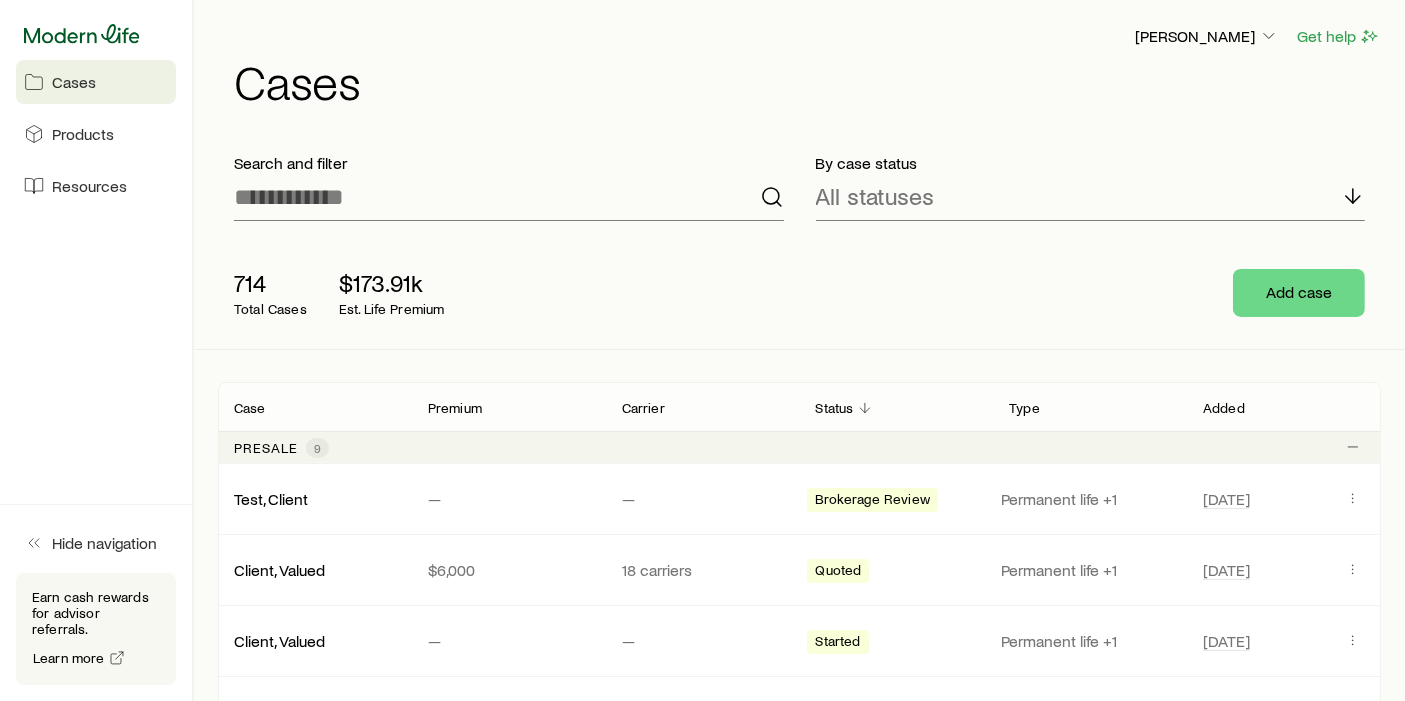 click 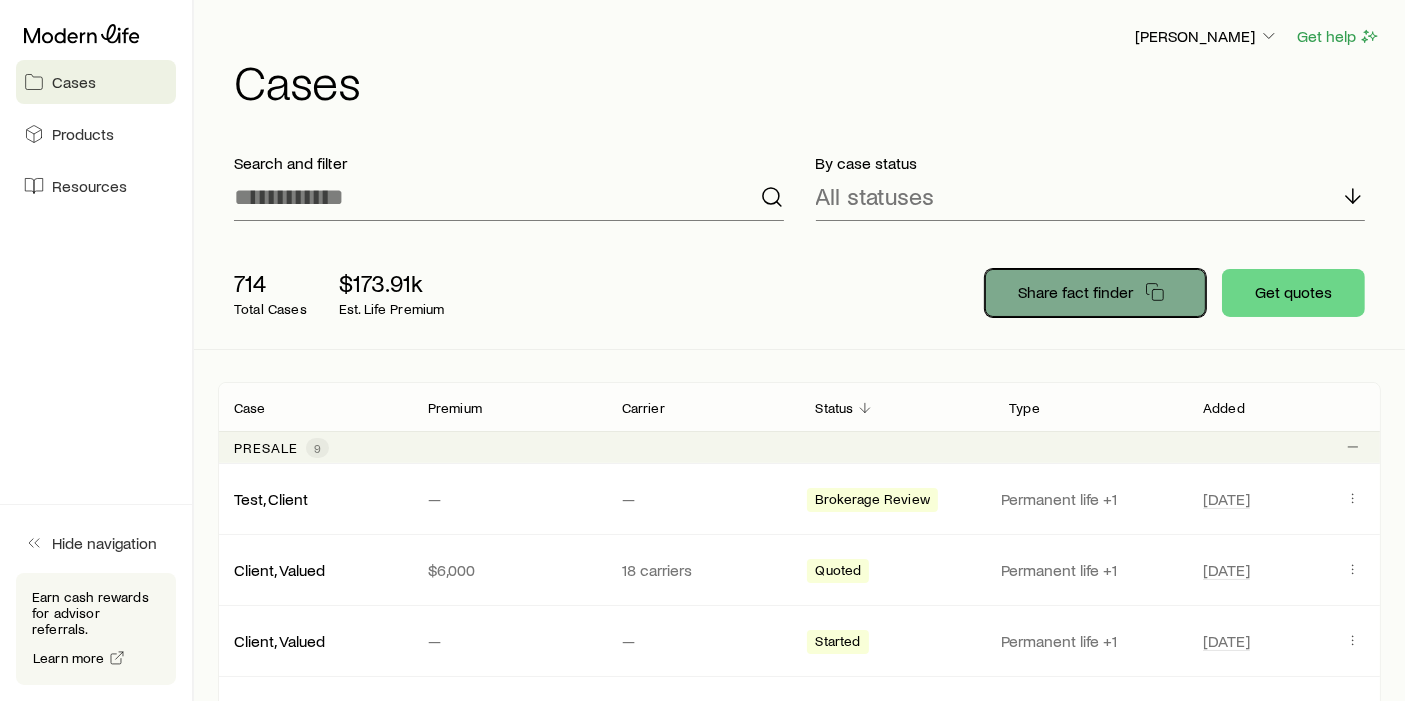 click on "Share fact finder" at bounding box center [1095, 293] 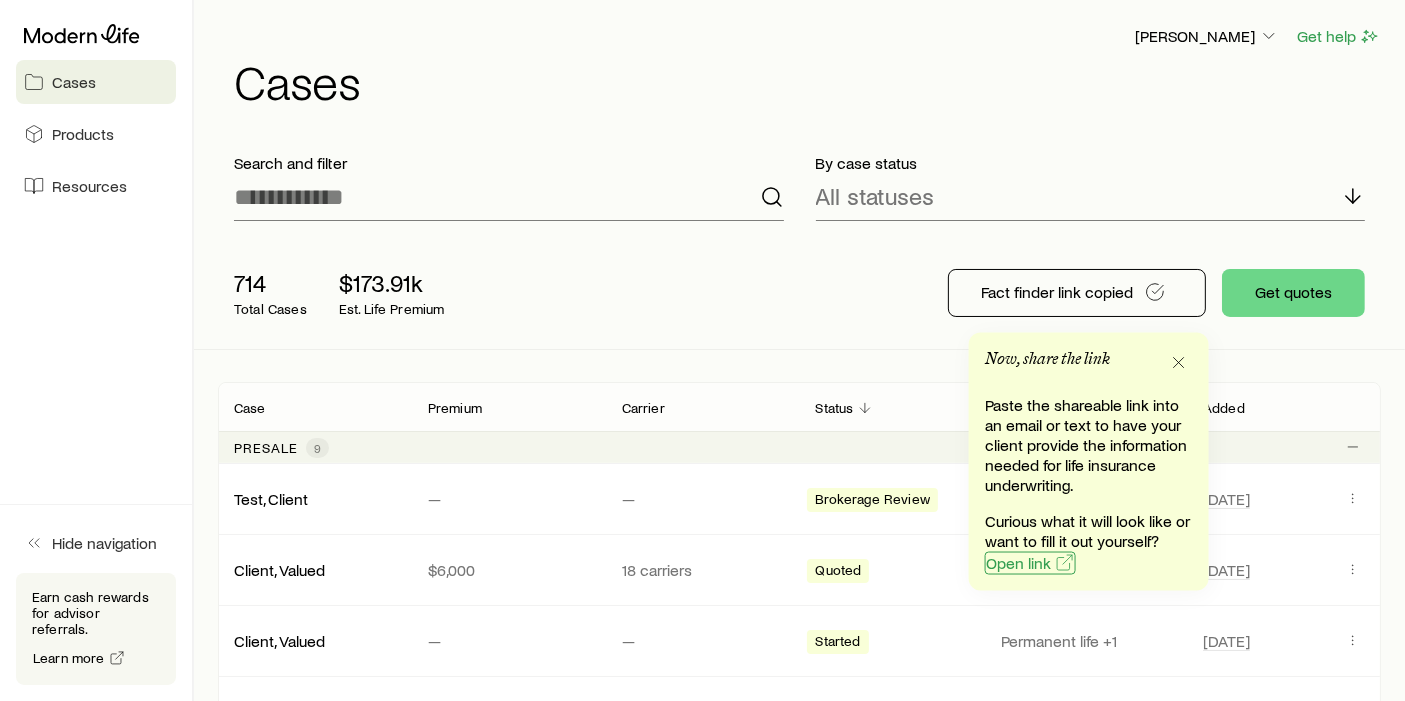 click on "Open link" at bounding box center [1018, 563] 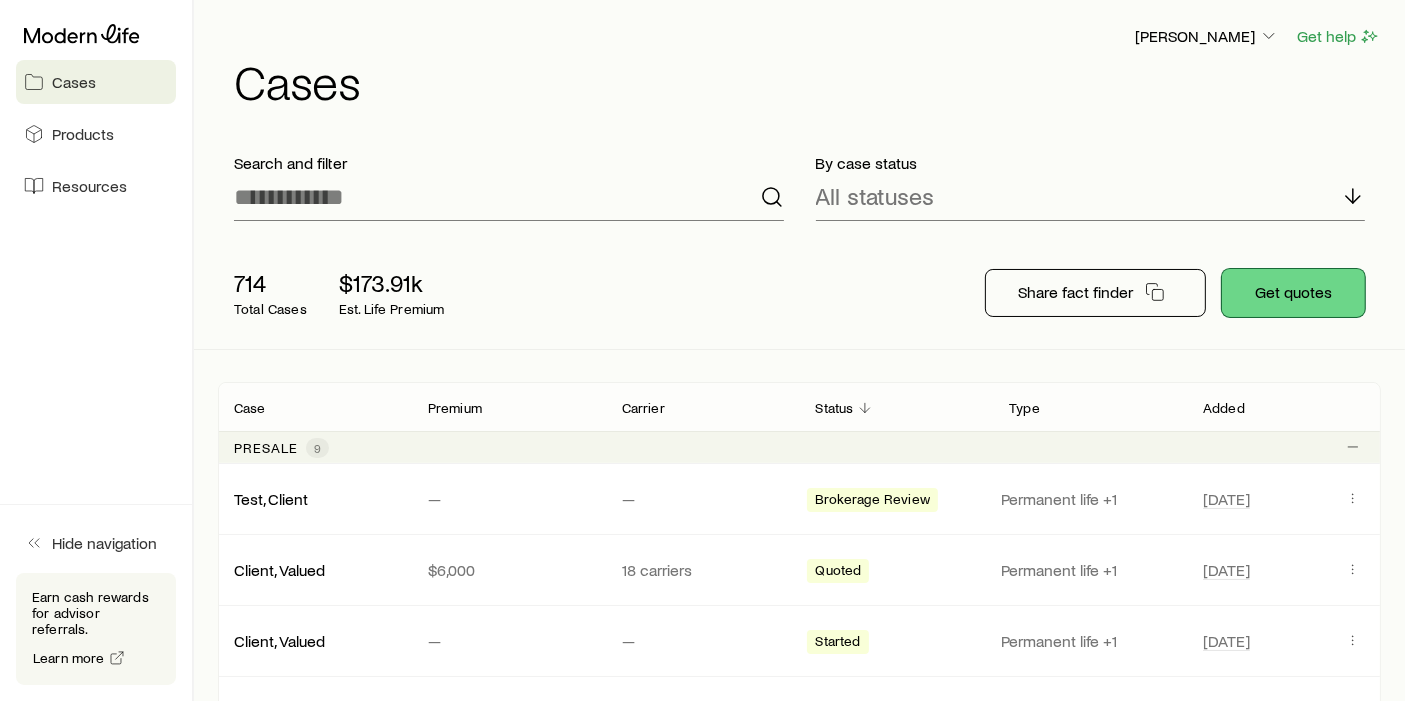 click on "Get quotes" at bounding box center (1293, 293) 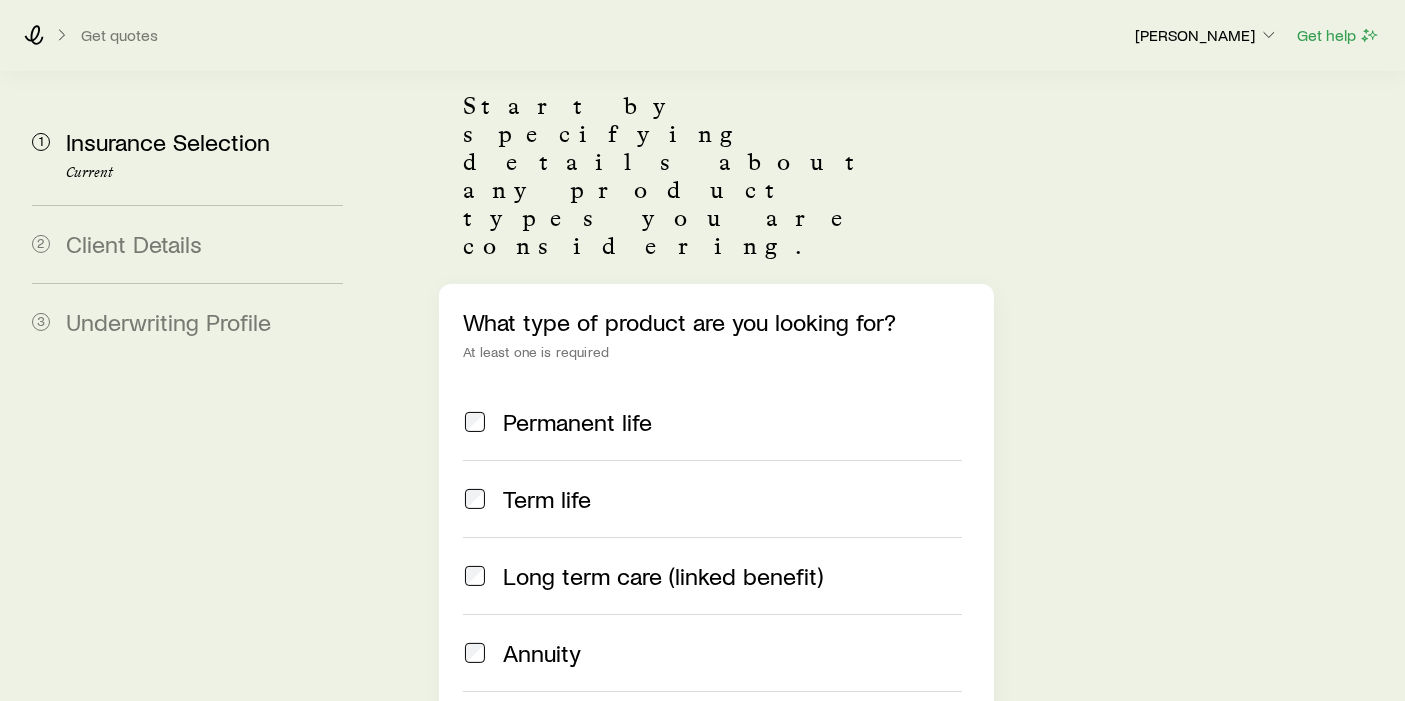 scroll, scrollTop: 206, scrollLeft: 0, axis: vertical 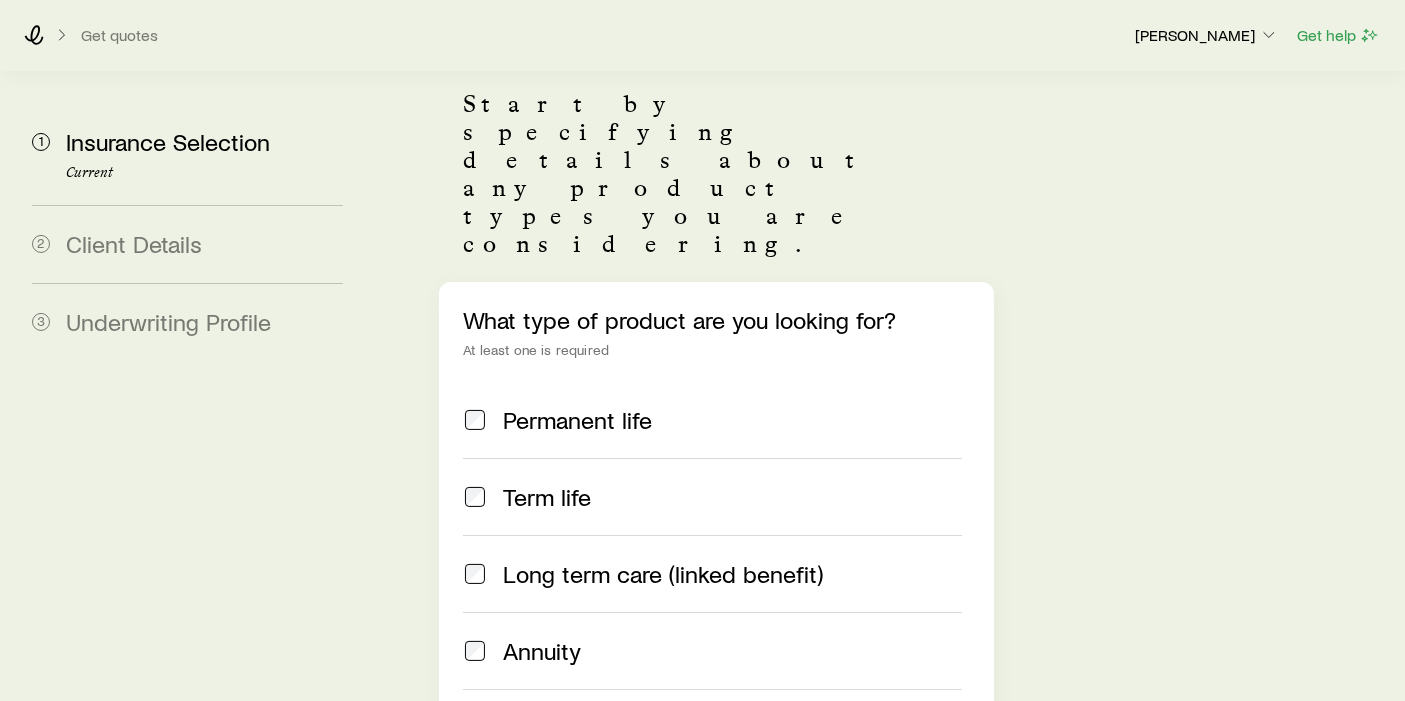 click on "Term life" at bounding box center [732, 497] 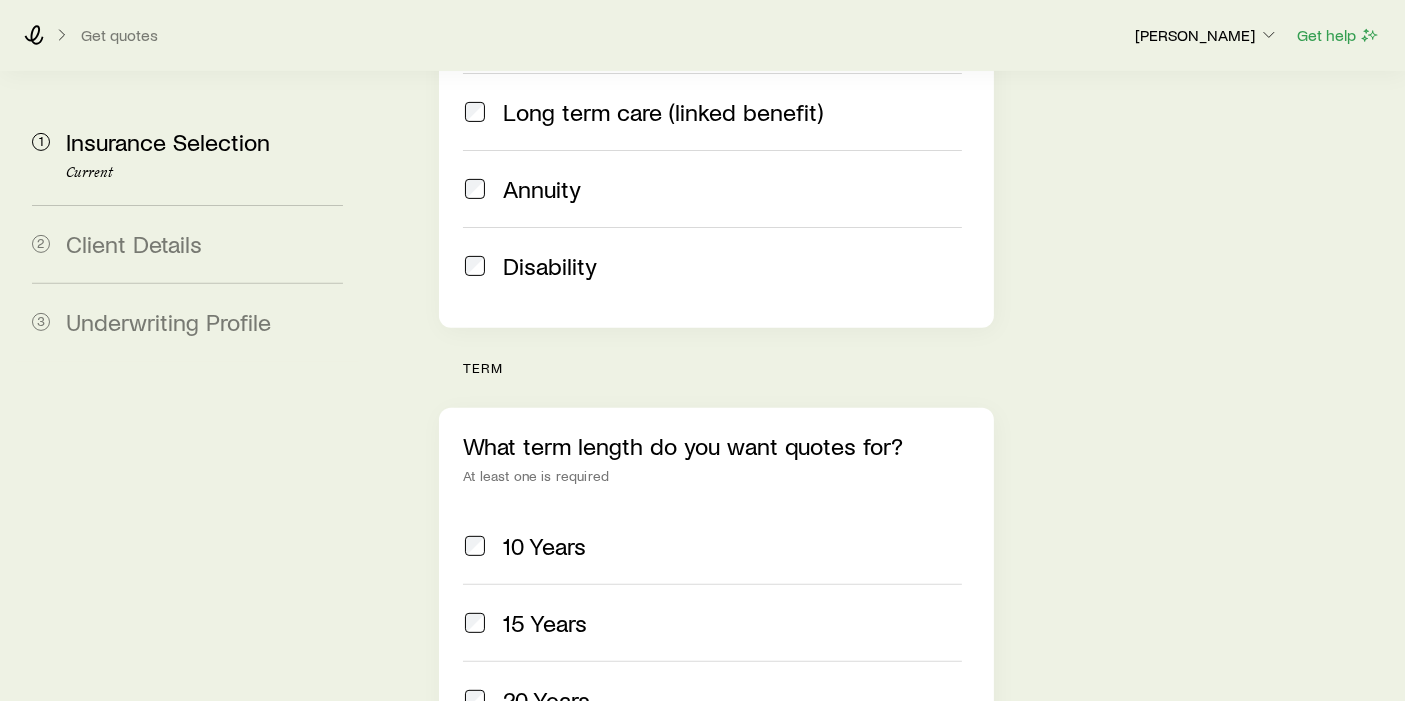 scroll, scrollTop: 668, scrollLeft: 0, axis: vertical 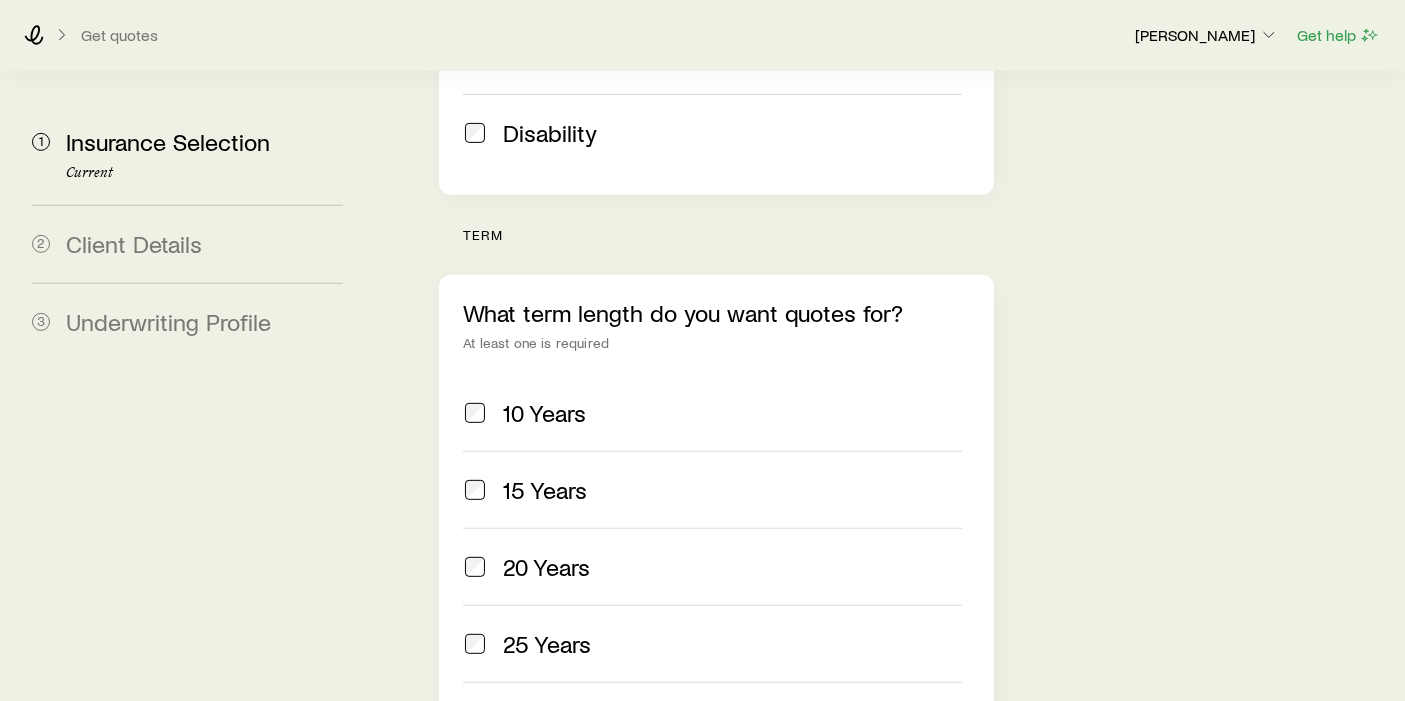 click on "20 Years" at bounding box center (546, 567) 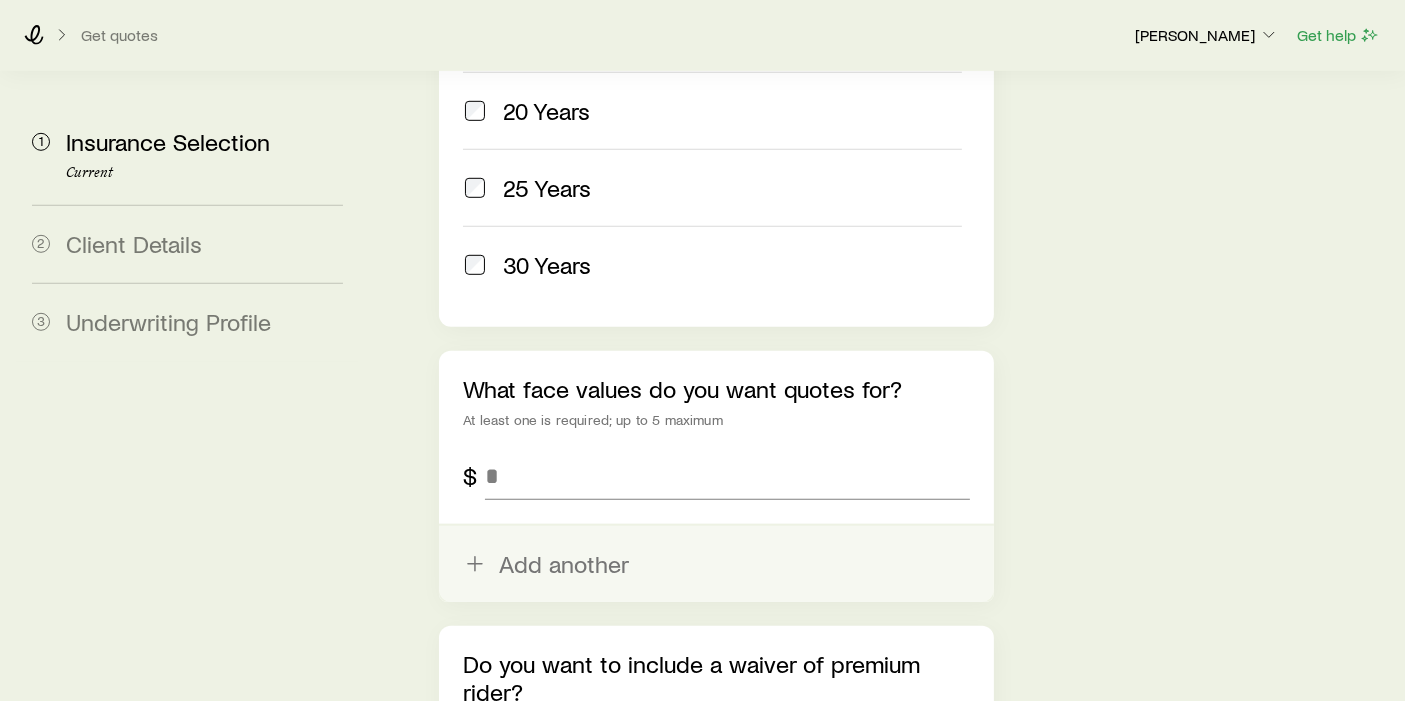 scroll, scrollTop: 1261, scrollLeft: 0, axis: vertical 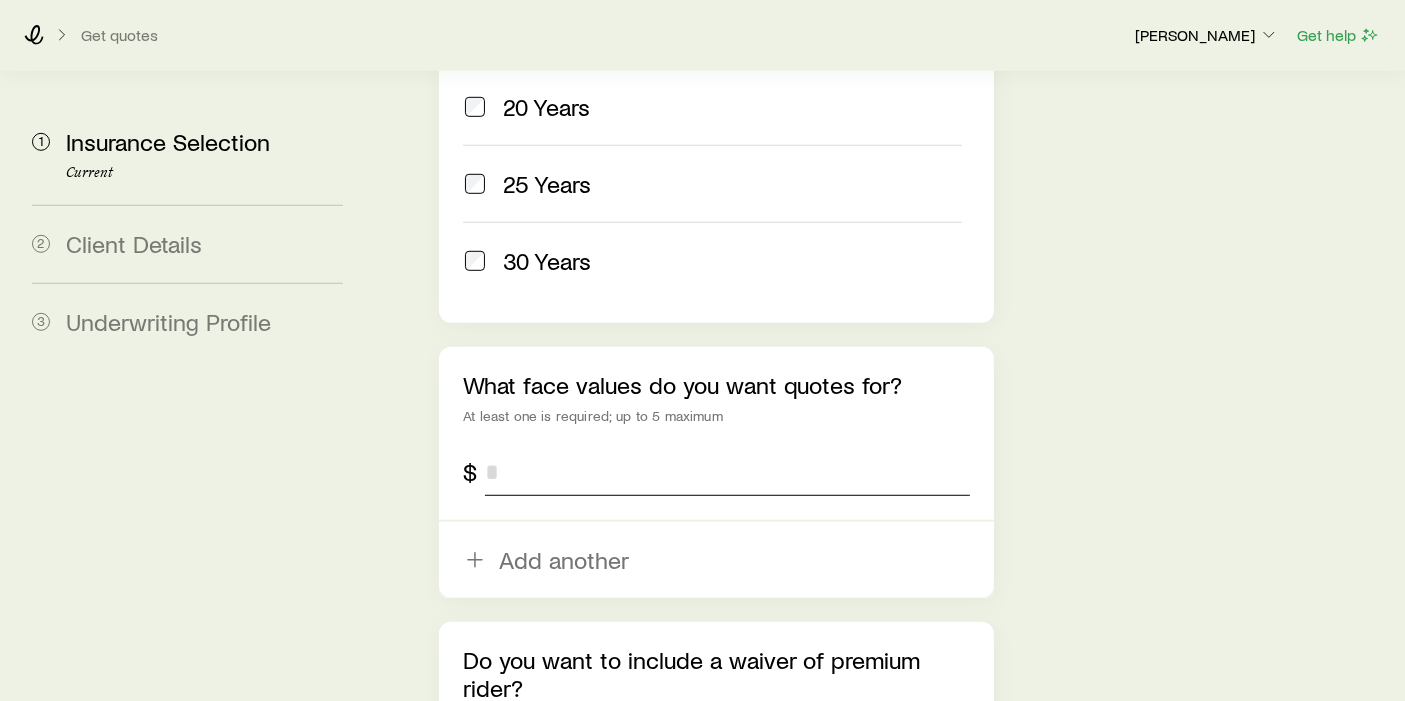 click at bounding box center [727, 472] 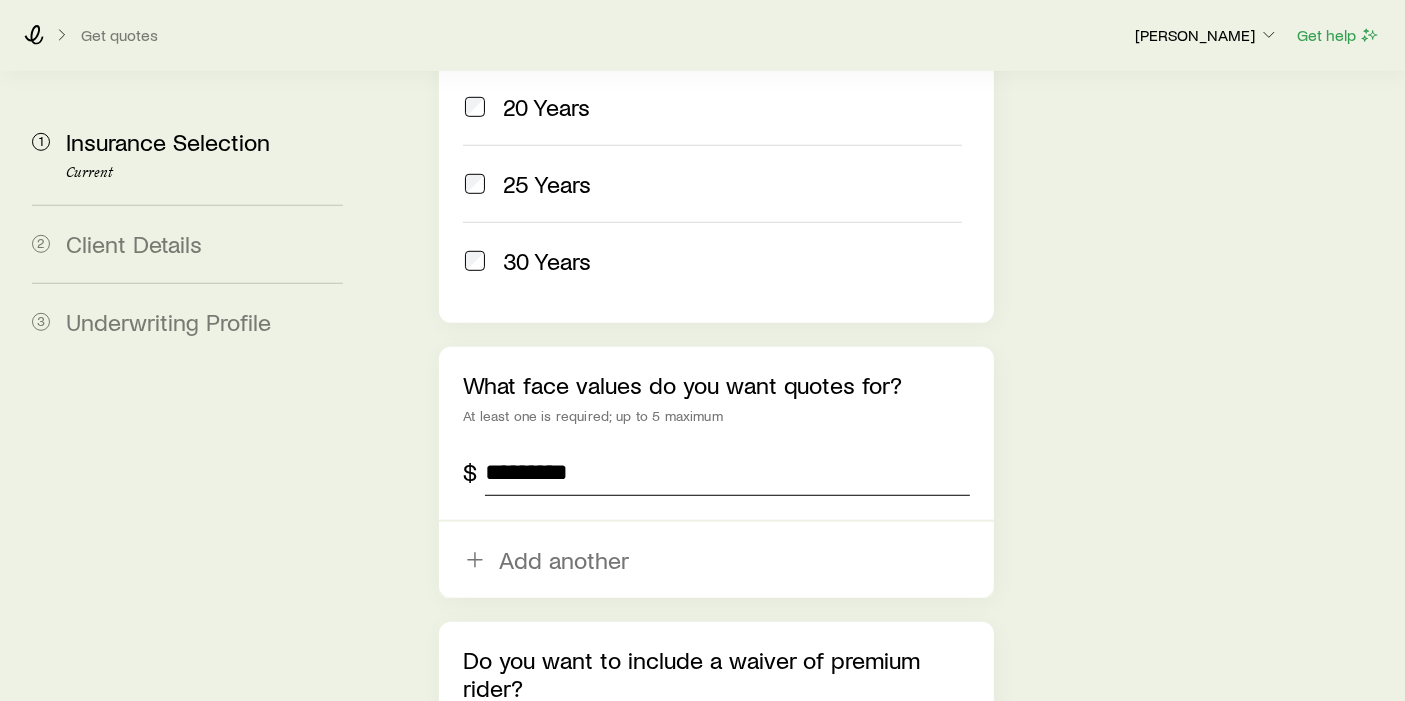 type on "*********" 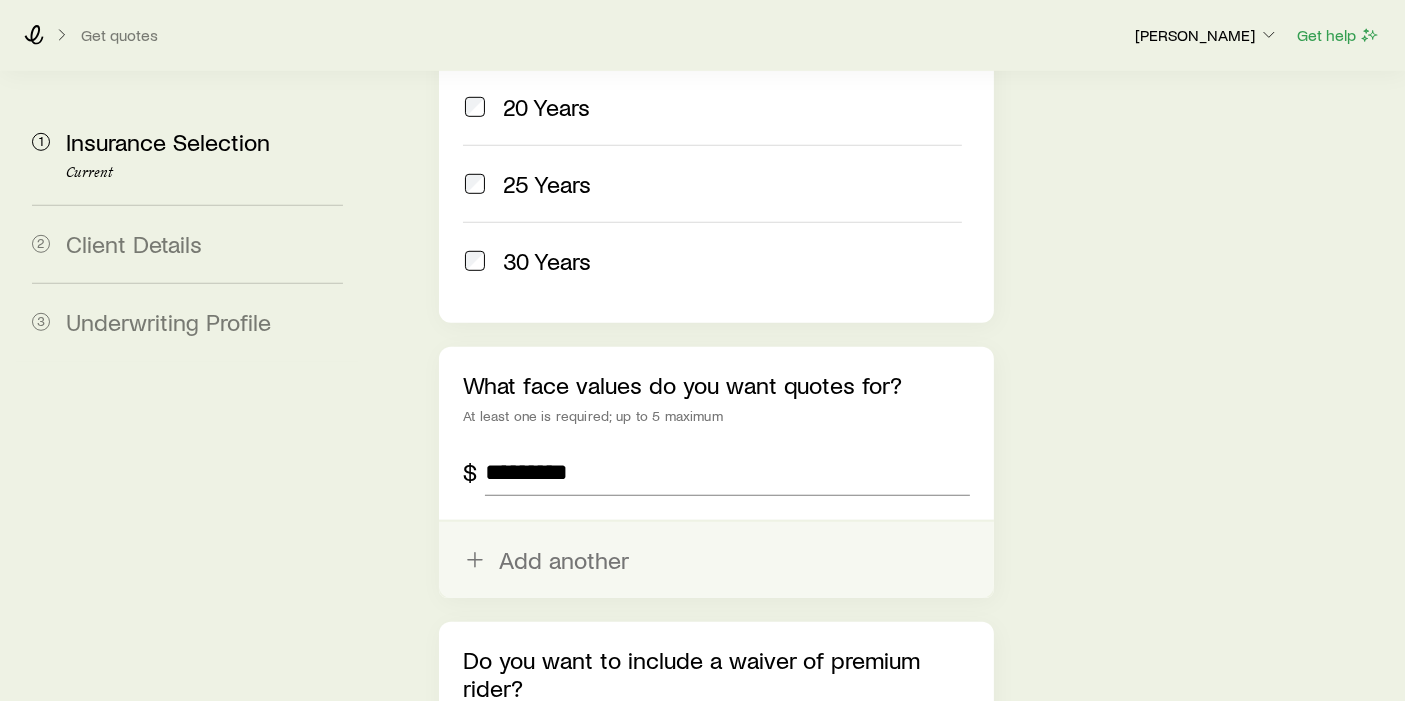 click on "Add another" at bounding box center (716, 560) 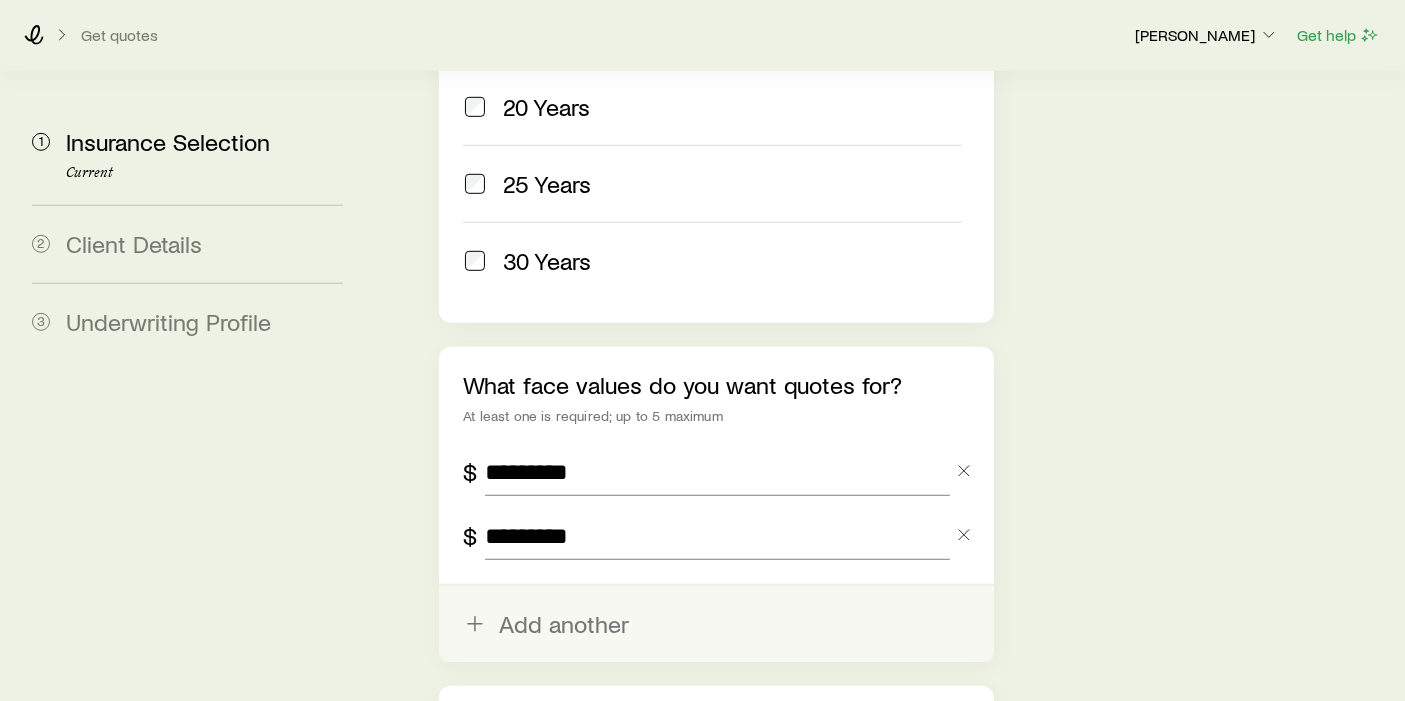 scroll, scrollTop: 1320, scrollLeft: 0, axis: vertical 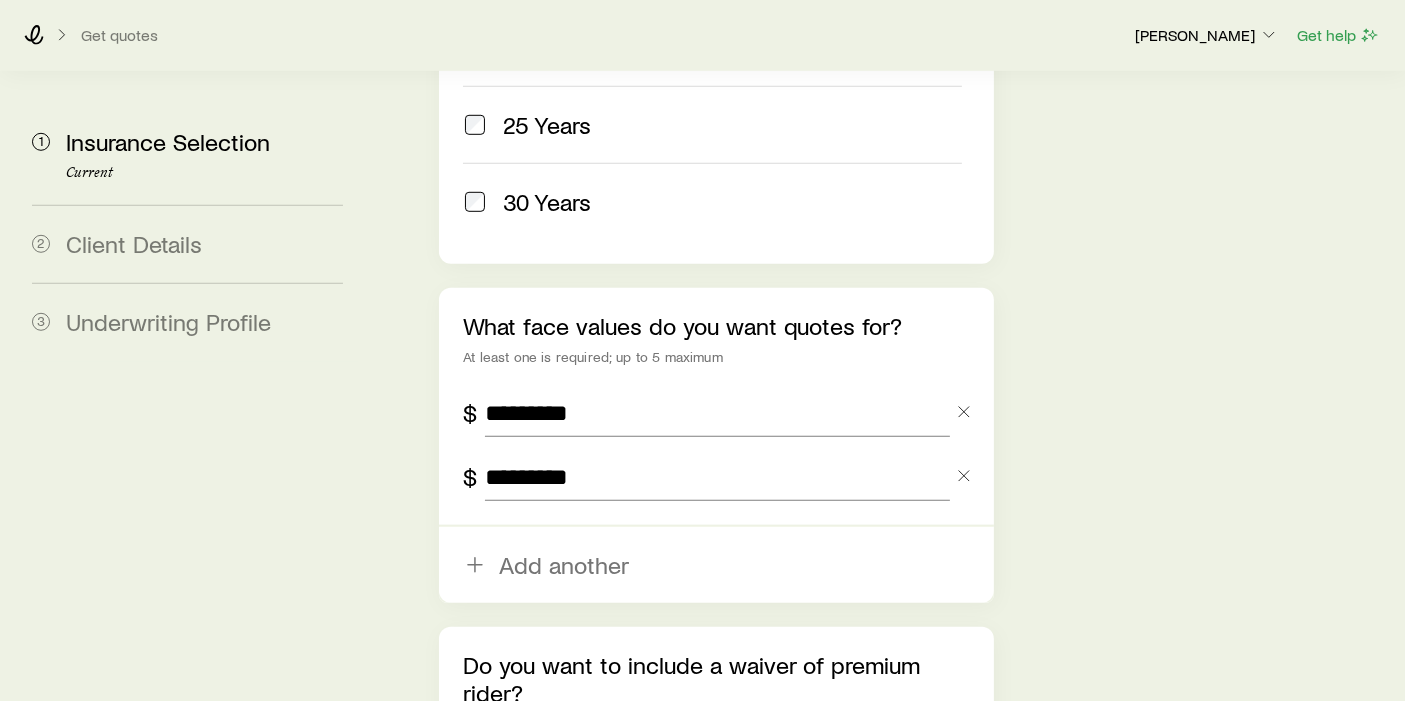 type on "*********" 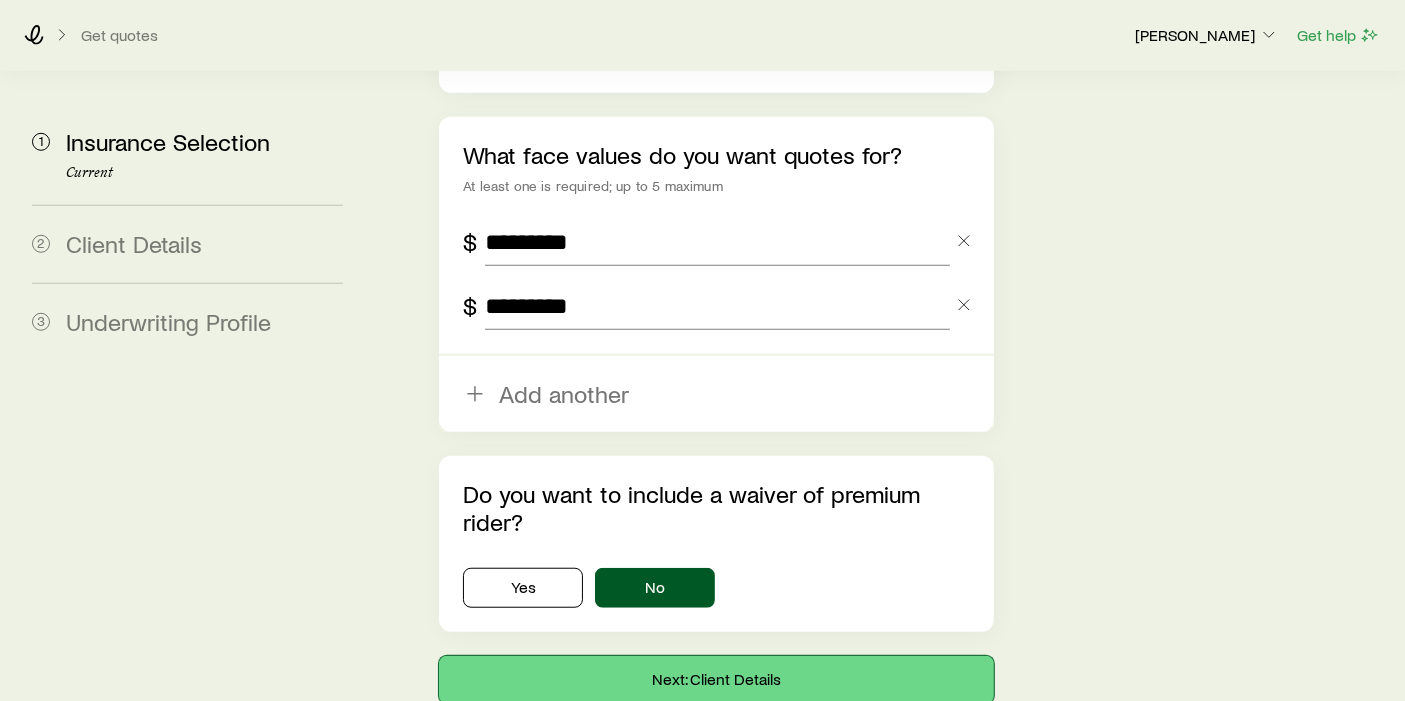 click on "Next: Client Details" at bounding box center [716, 680] 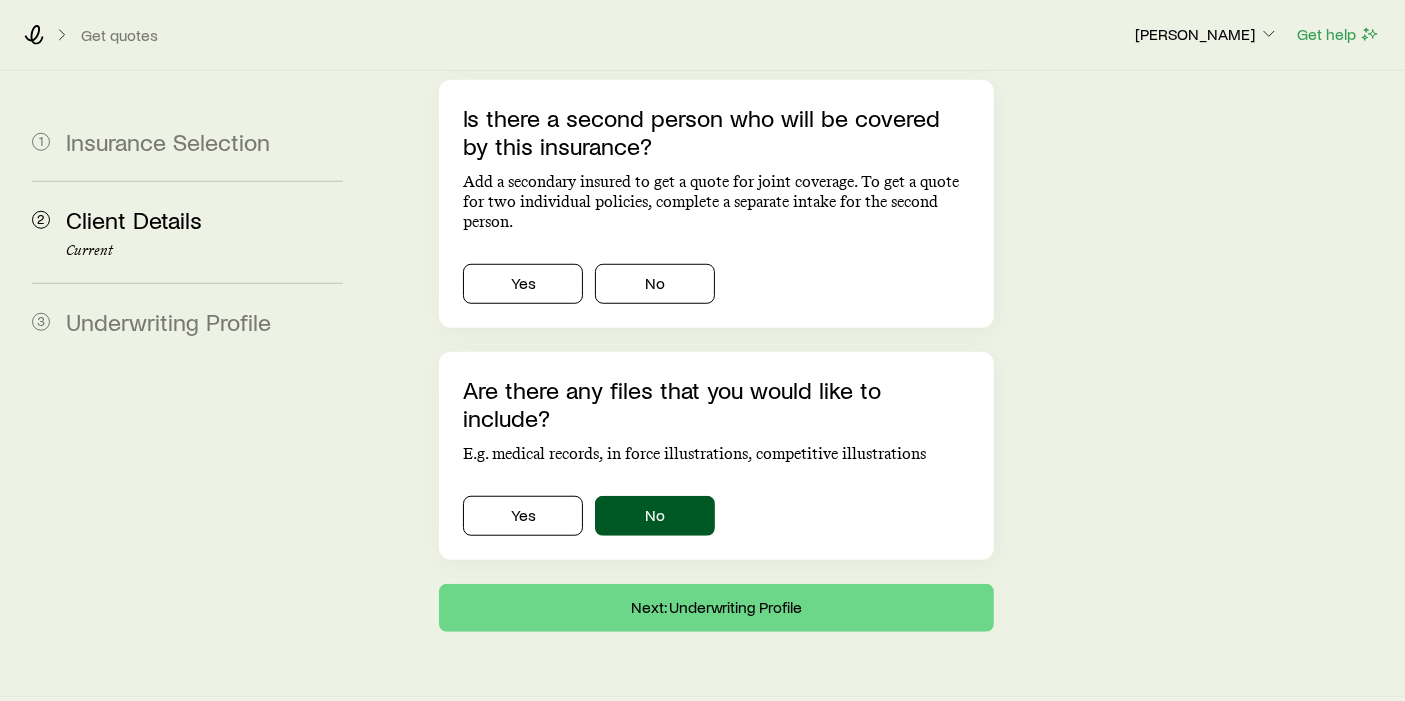scroll, scrollTop: 0, scrollLeft: 0, axis: both 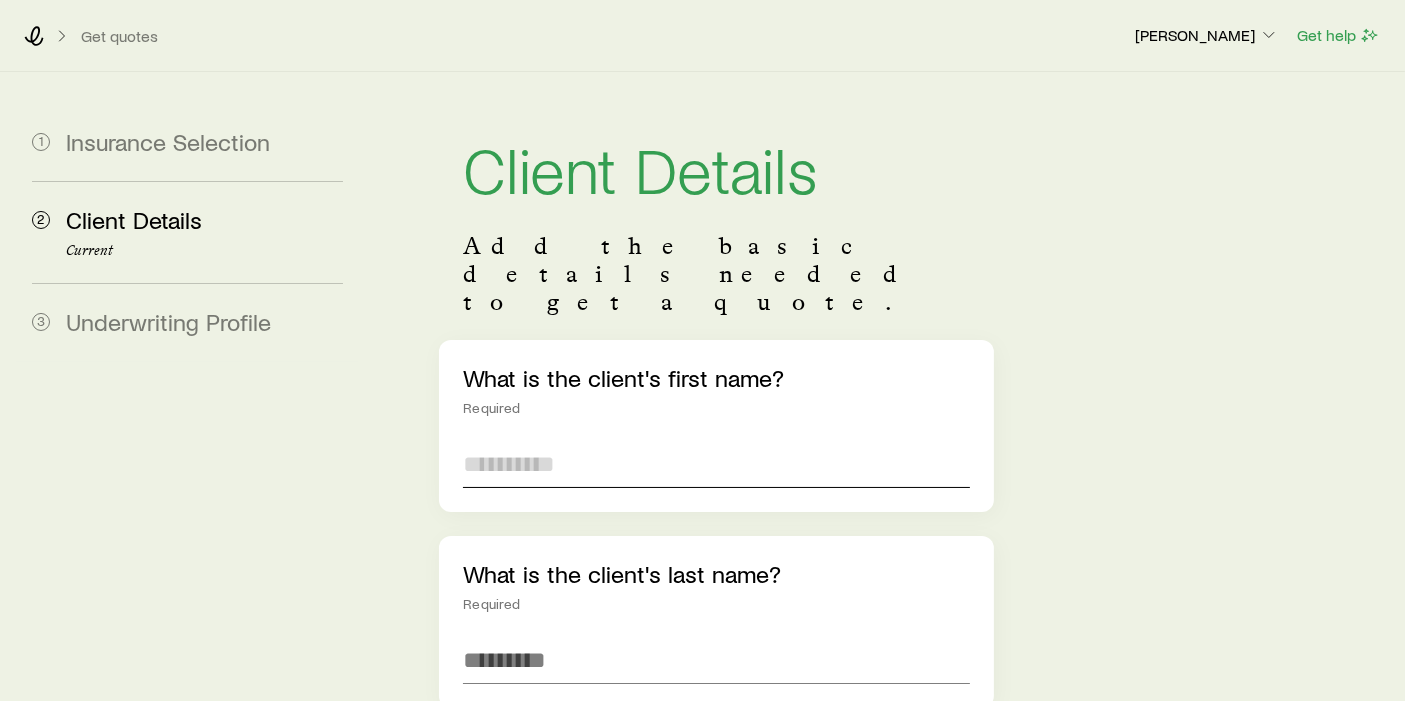 click at bounding box center [716, 464] 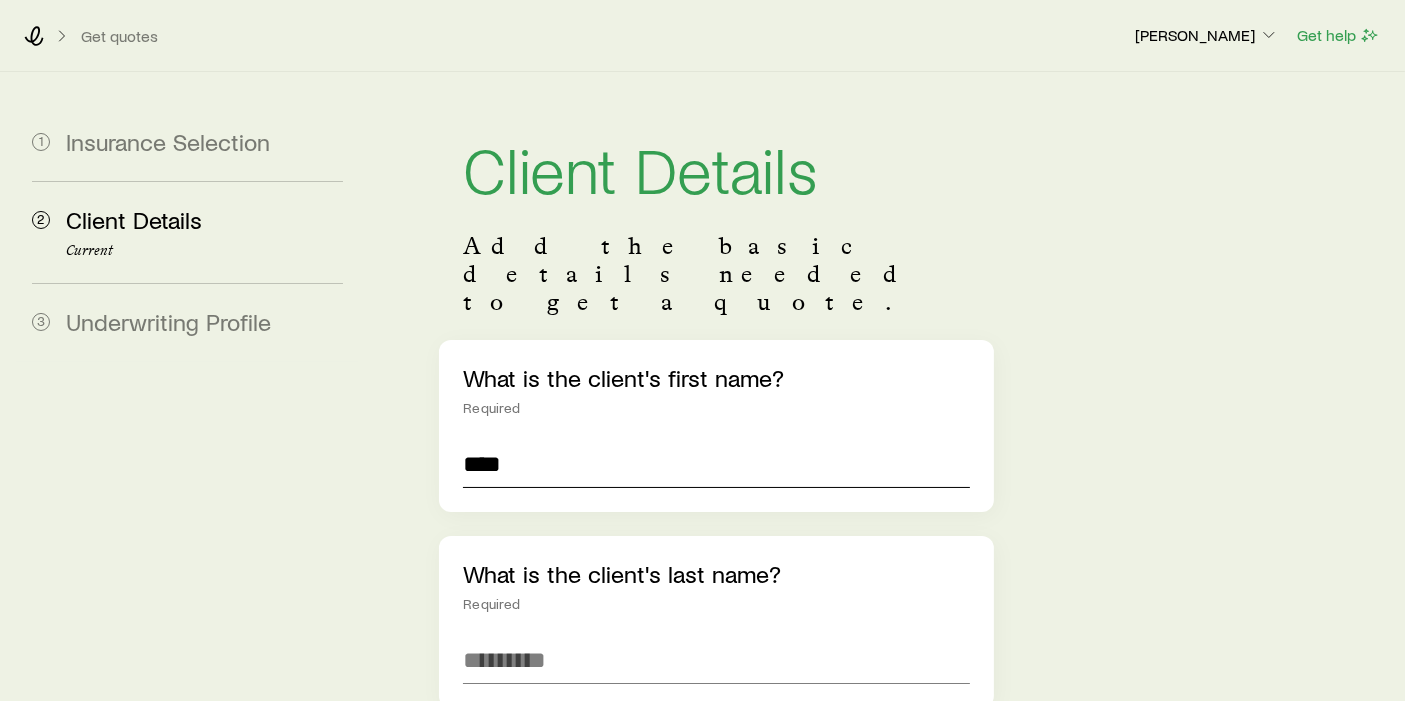 type on "****" 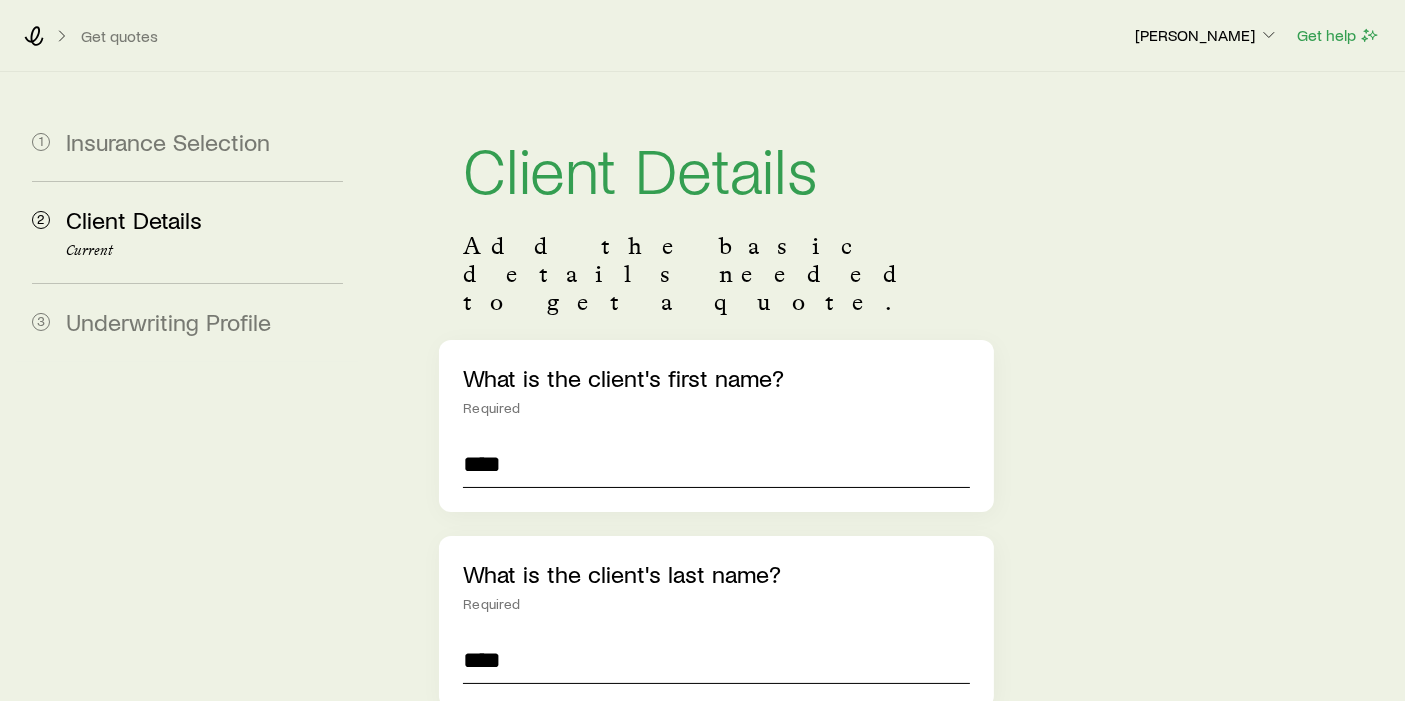 type on "****" 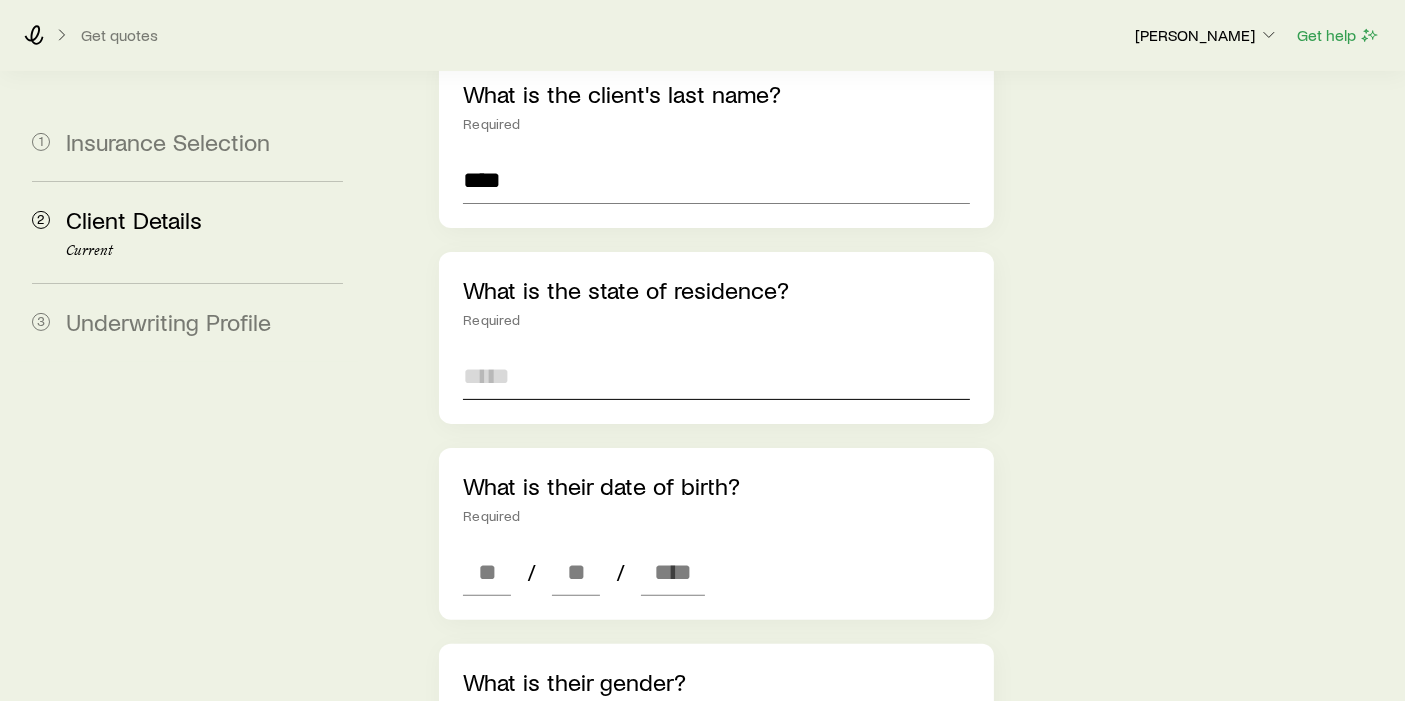 scroll, scrollTop: 483, scrollLeft: 0, axis: vertical 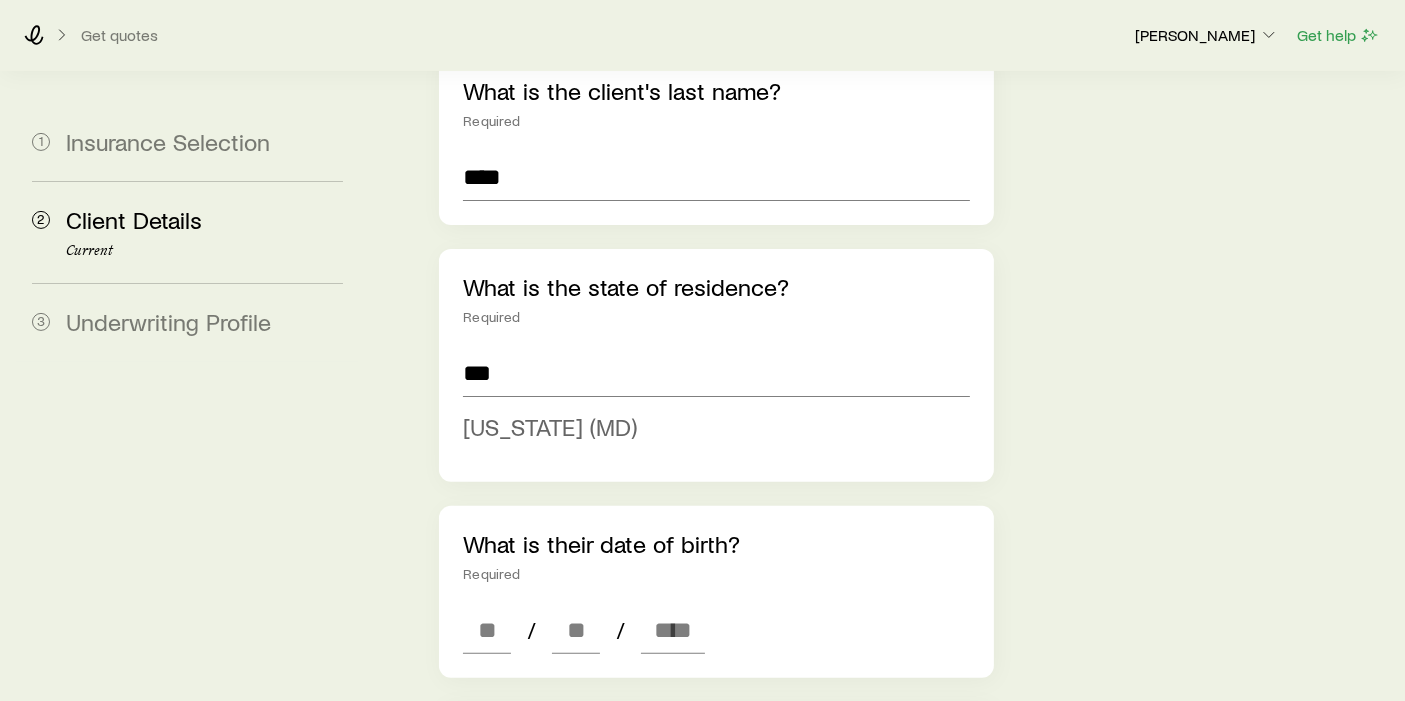 click on "[US_STATE] (MD)" at bounding box center [550, 426] 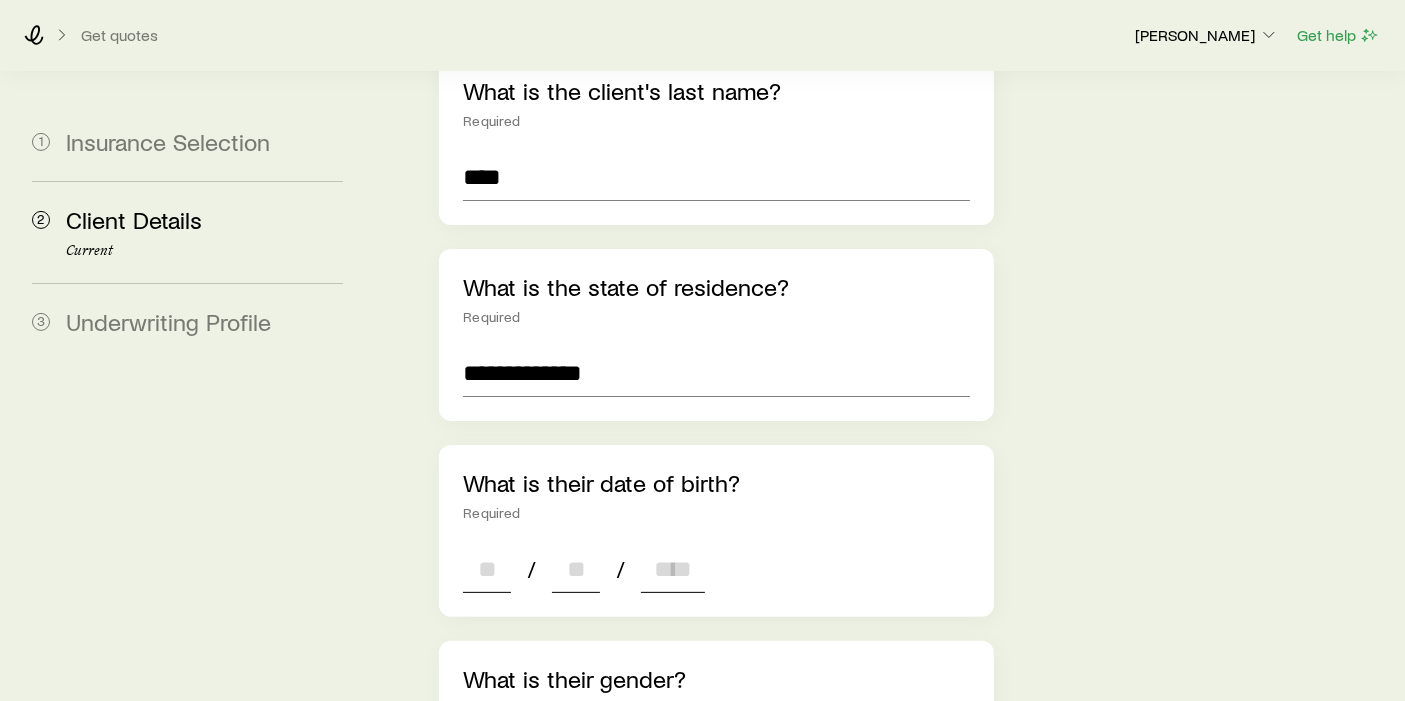click at bounding box center [487, 569] 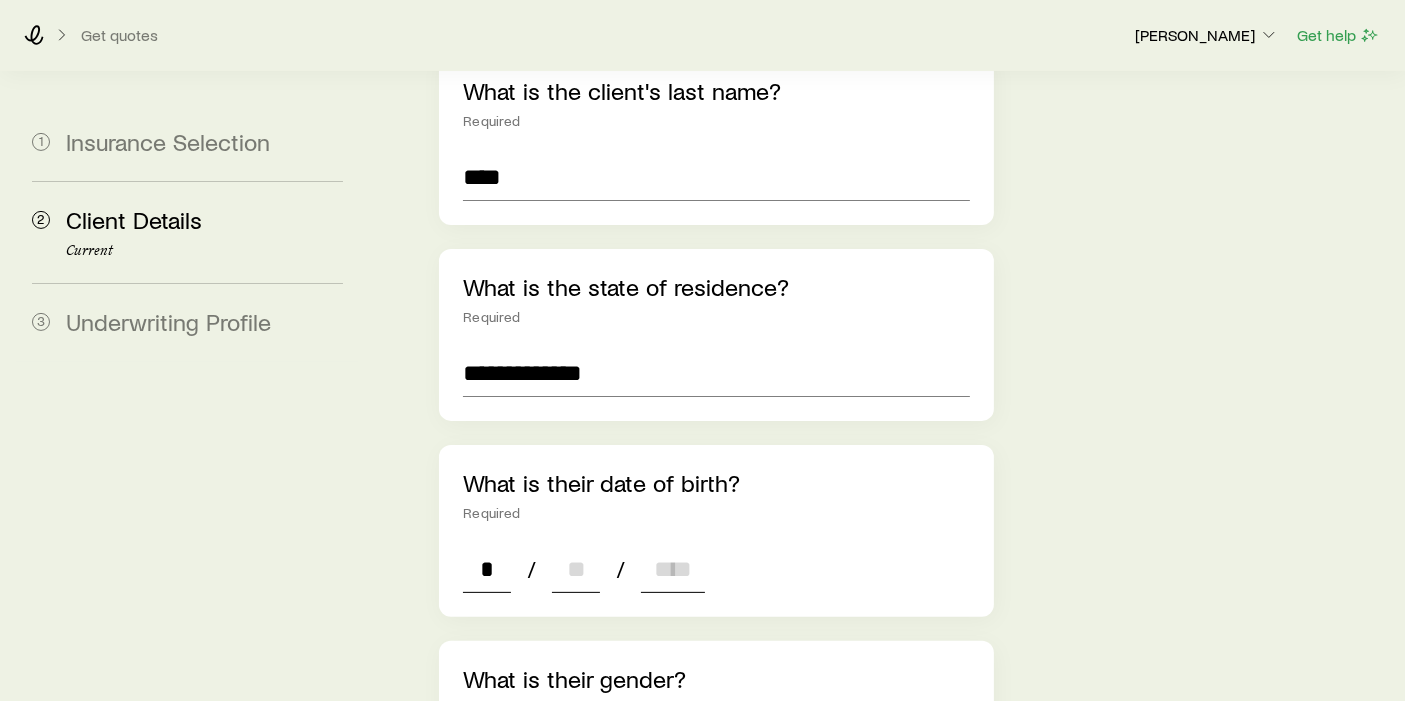 type on "**" 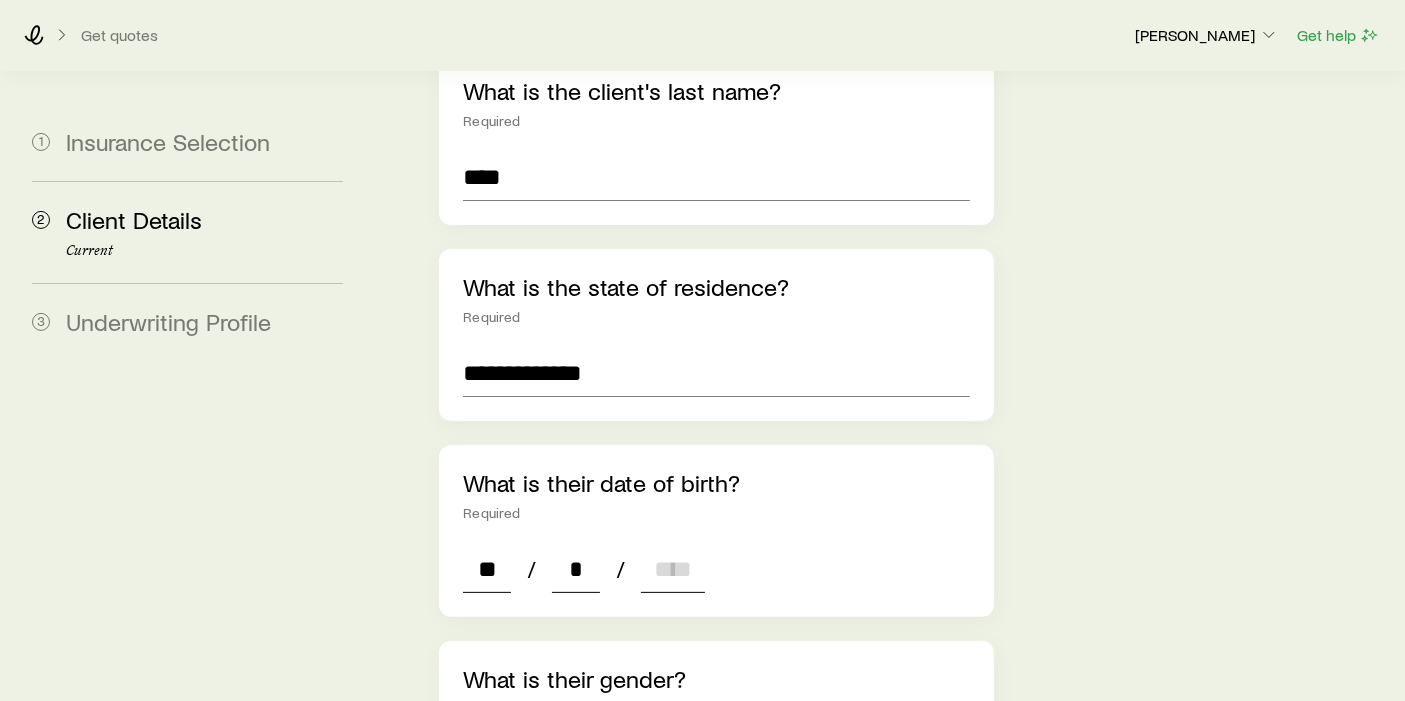 type on "**" 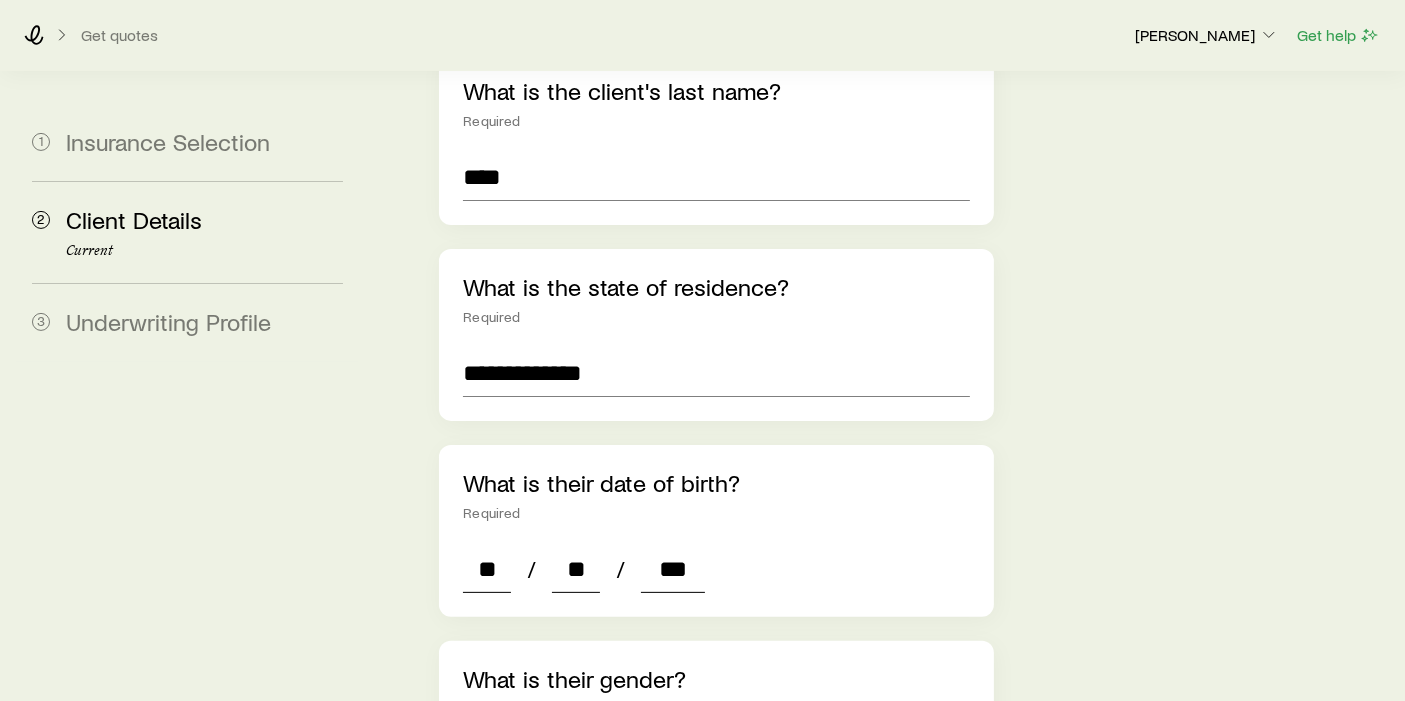 type on "****" 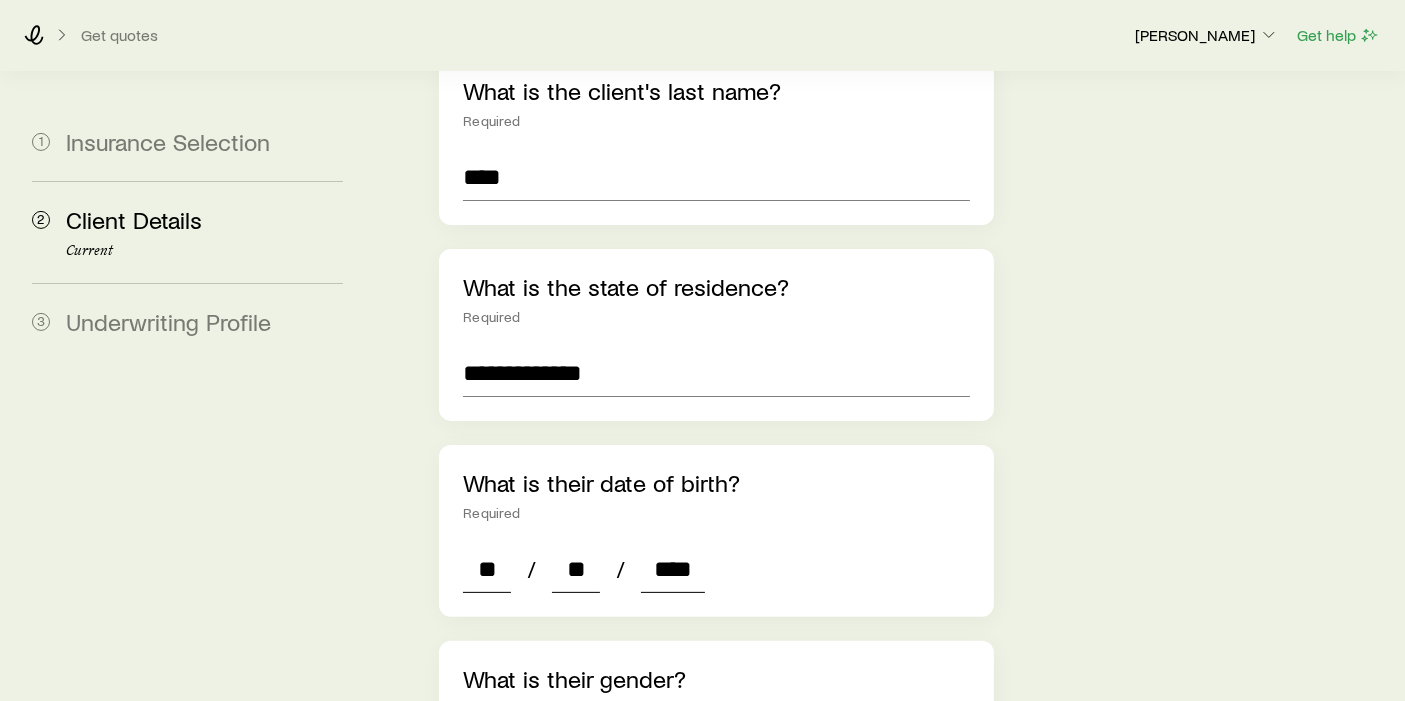 type on "*" 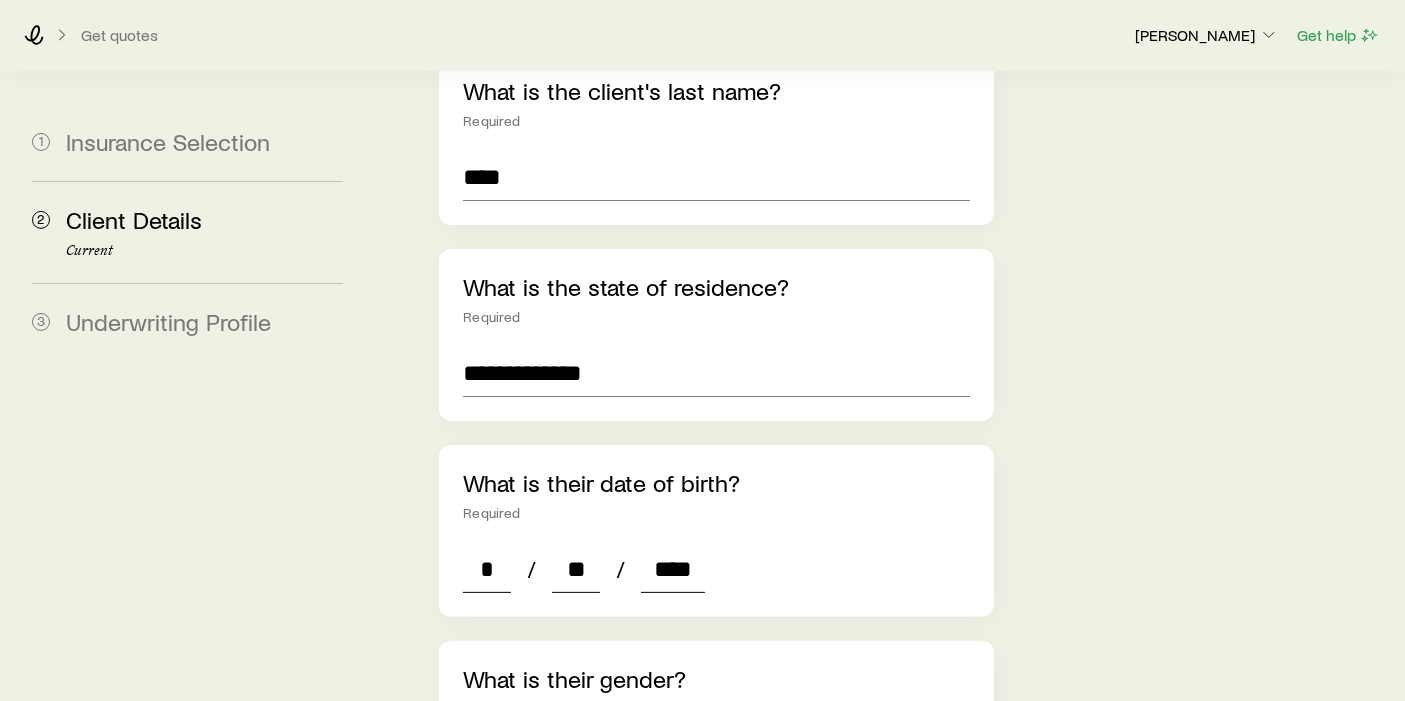 type on "****" 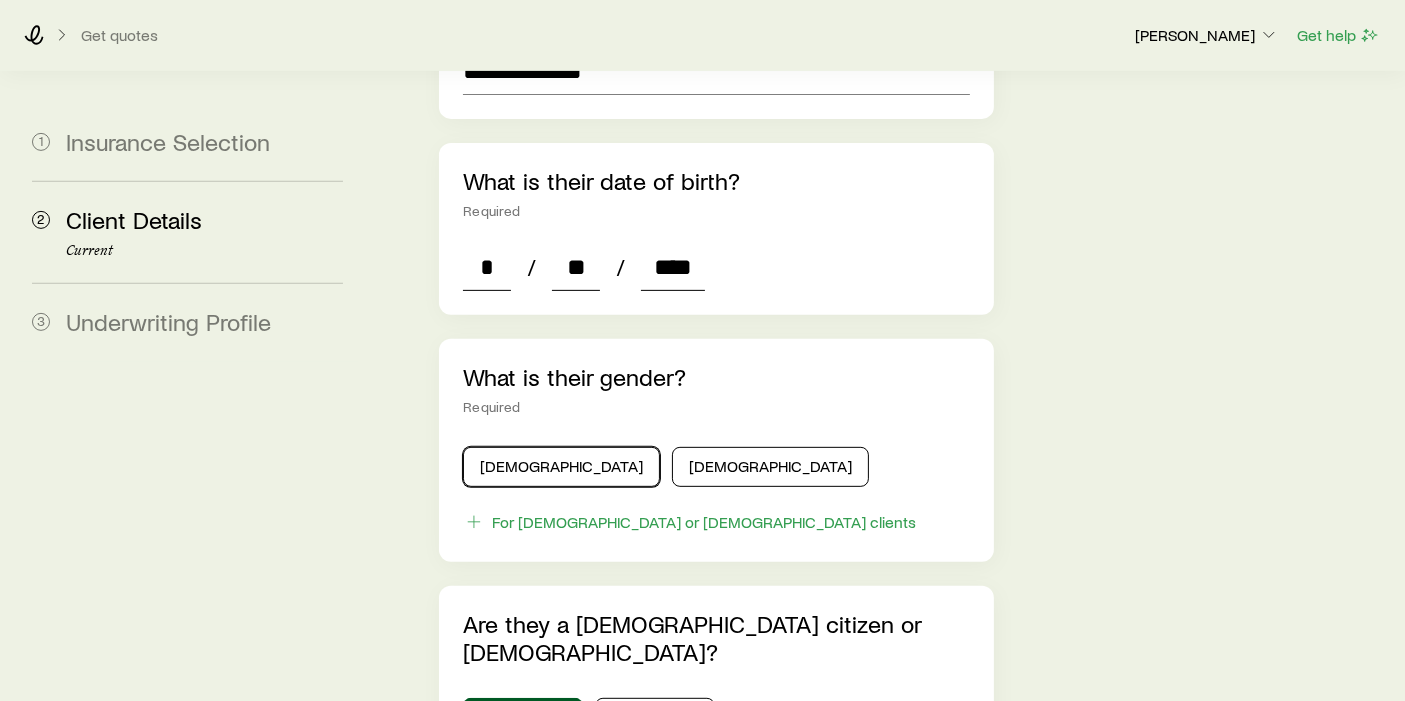 scroll, scrollTop: 787, scrollLeft: 0, axis: vertical 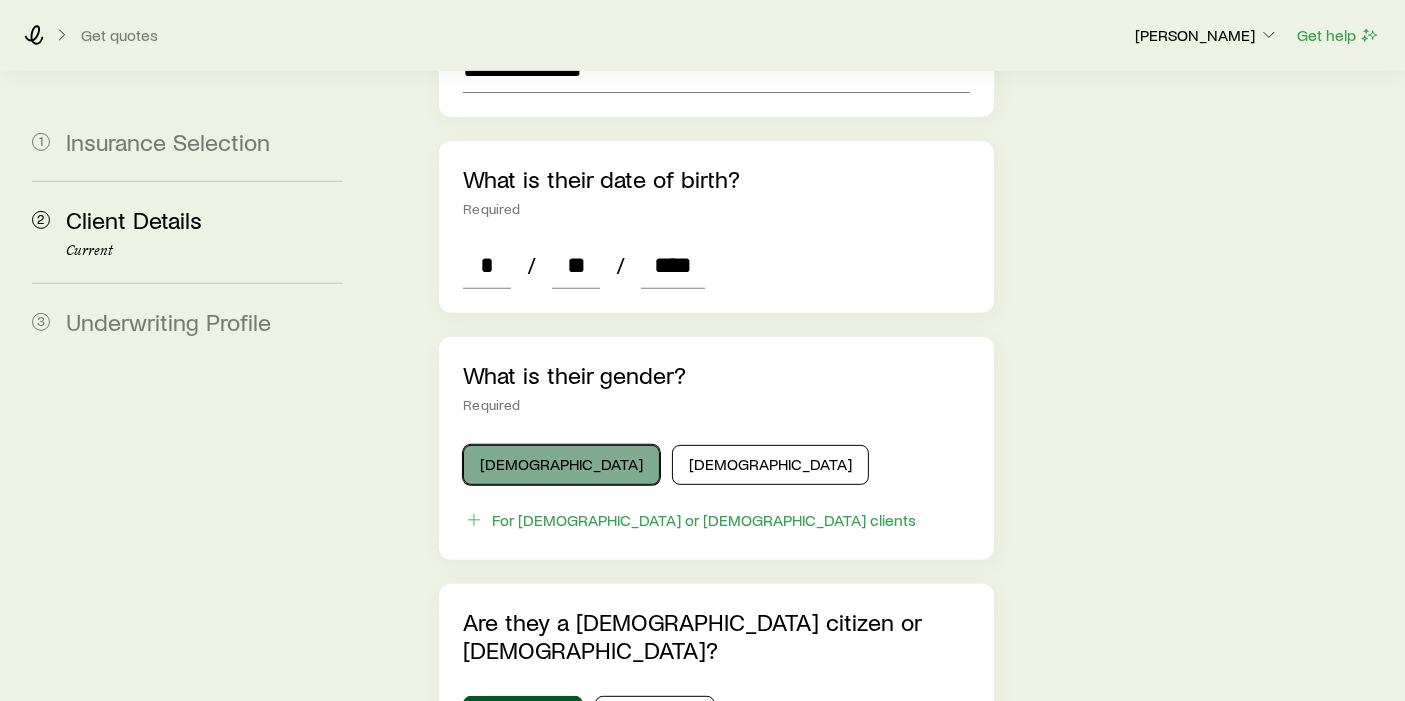 click on "[DEMOGRAPHIC_DATA]" at bounding box center (561, 465) 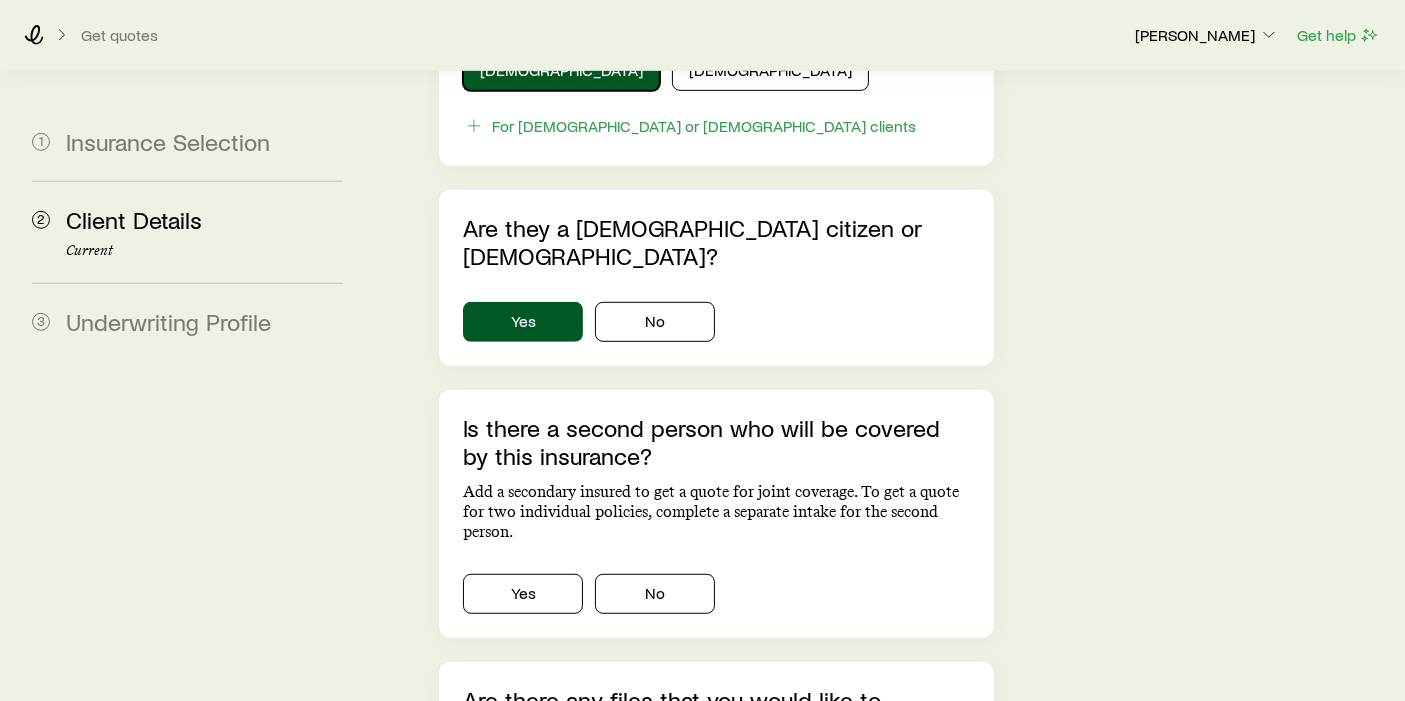 scroll, scrollTop: 1191, scrollLeft: 0, axis: vertical 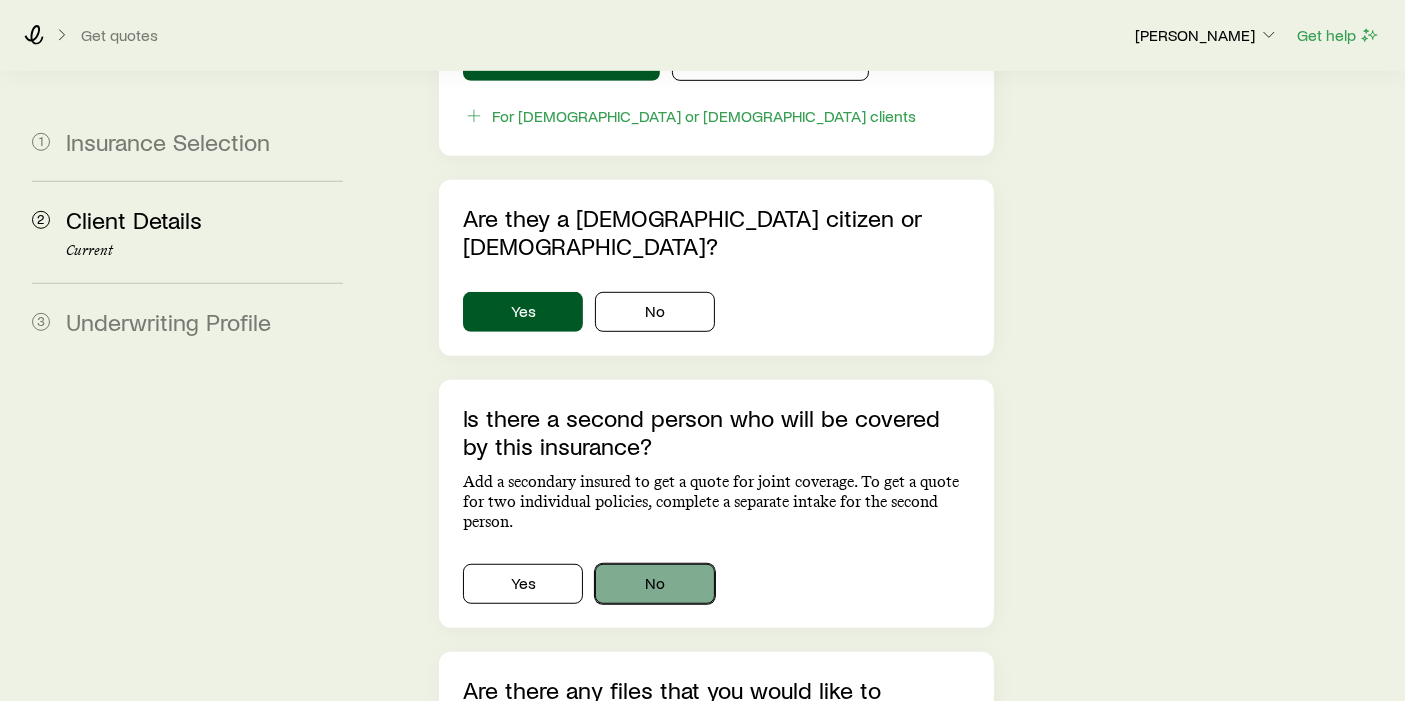 click on "No" at bounding box center [655, 584] 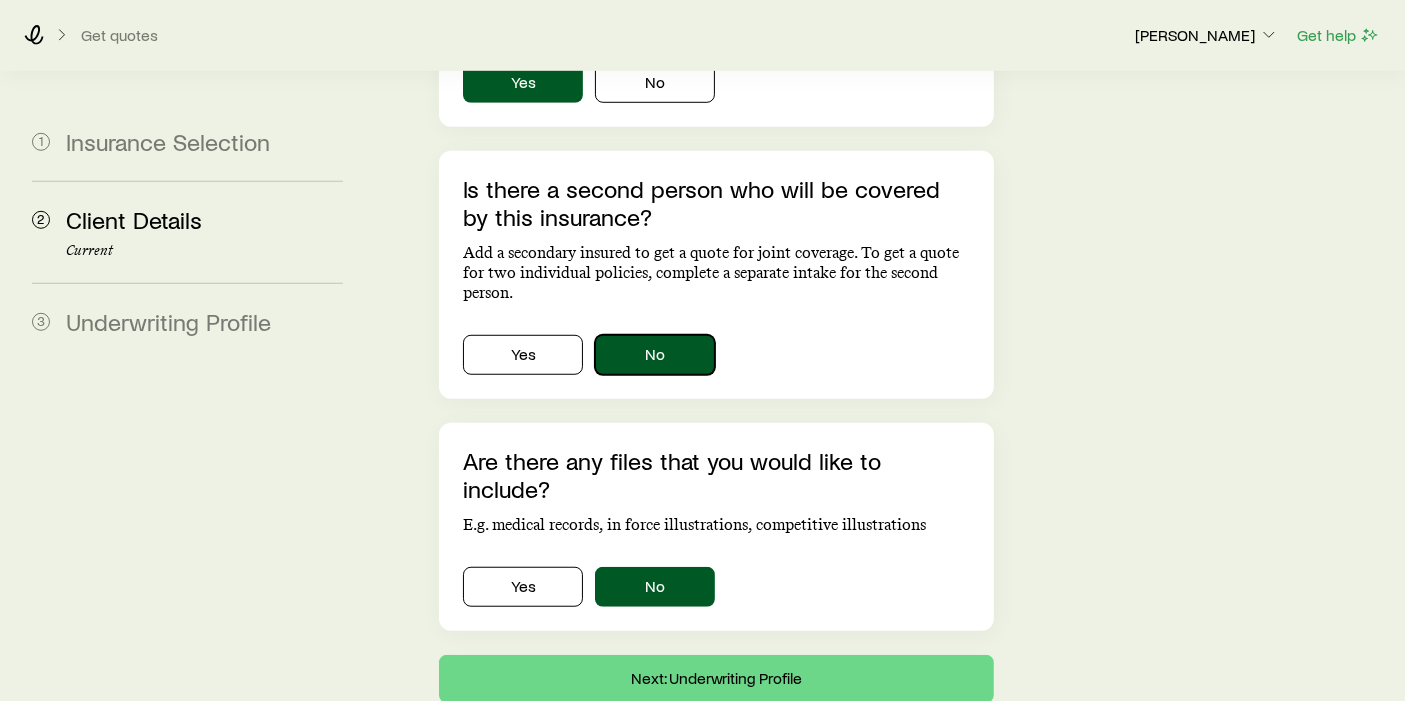 scroll, scrollTop: 1420, scrollLeft: 0, axis: vertical 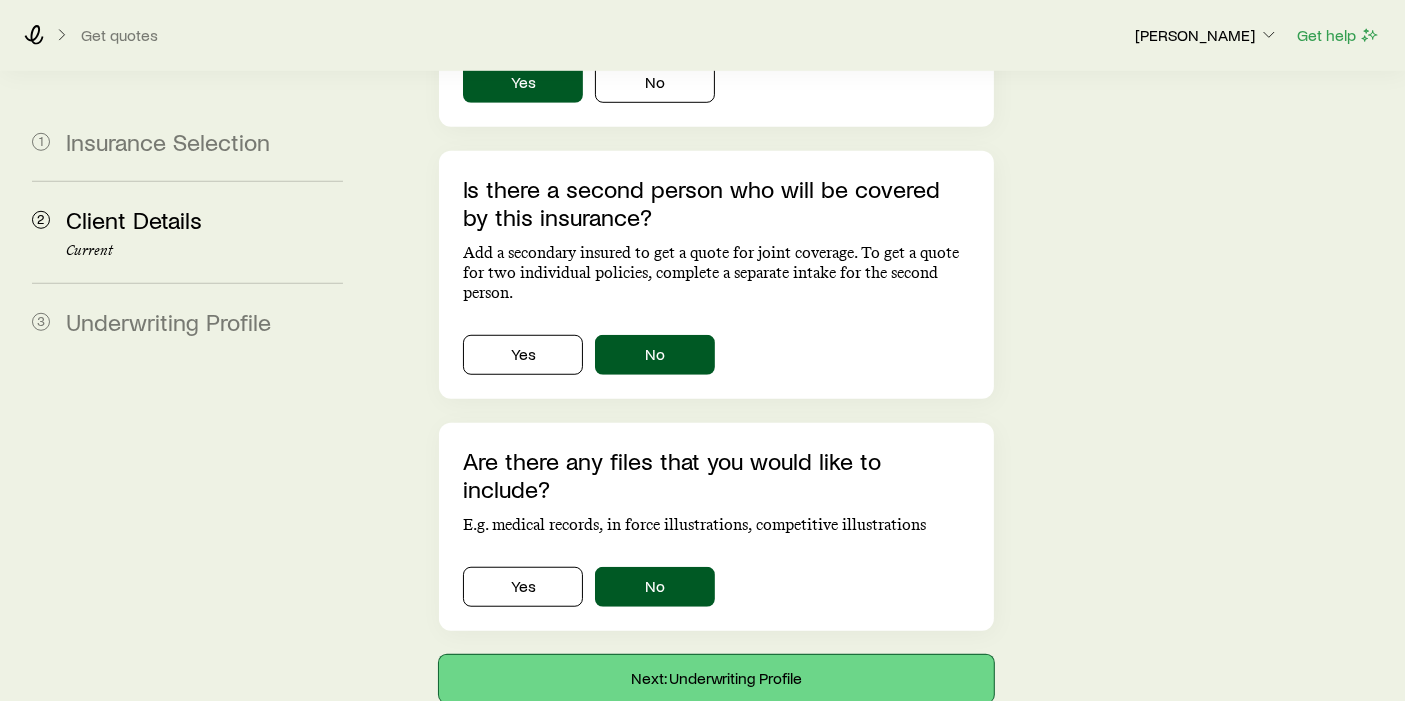 click on "Next: Underwriting Profile" at bounding box center (716, 679) 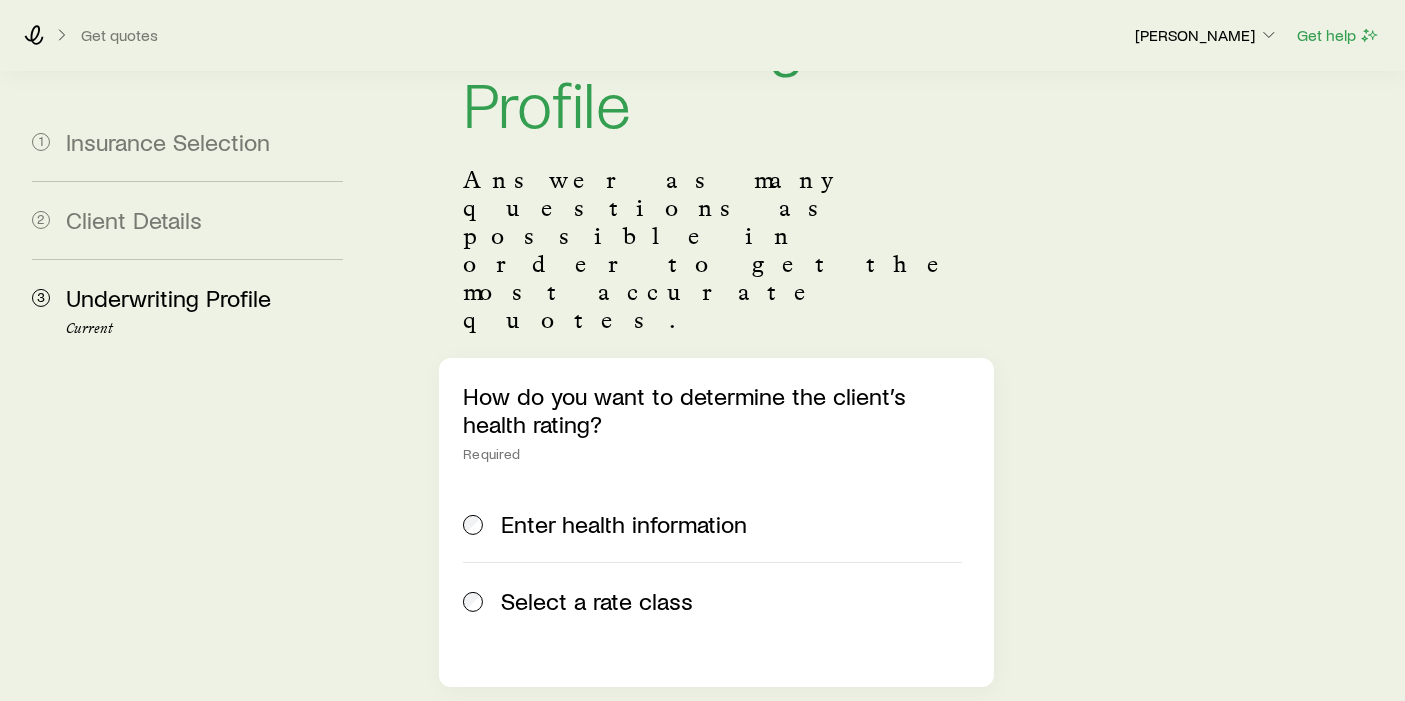 scroll, scrollTop: 131, scrollLeft: 0, axis: vertical 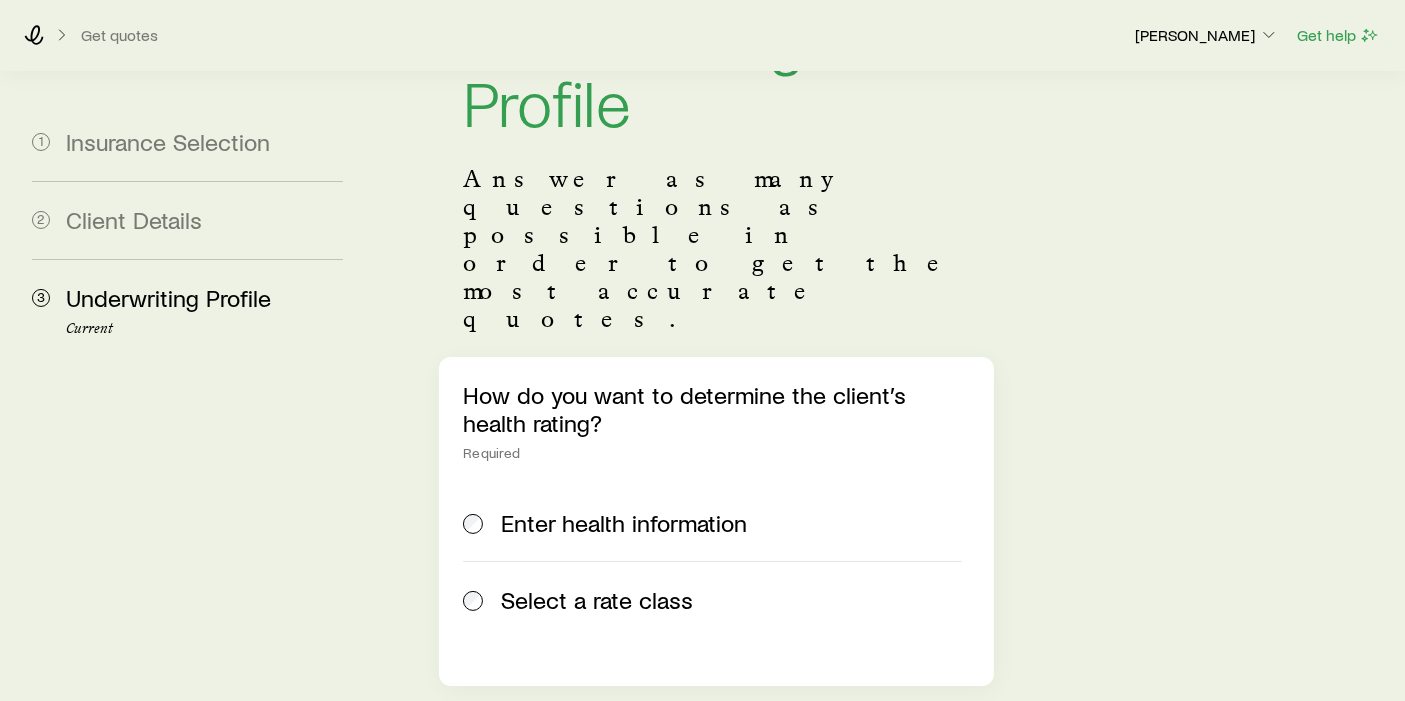click on "Select a rate class" at bounding box center [597, 600] 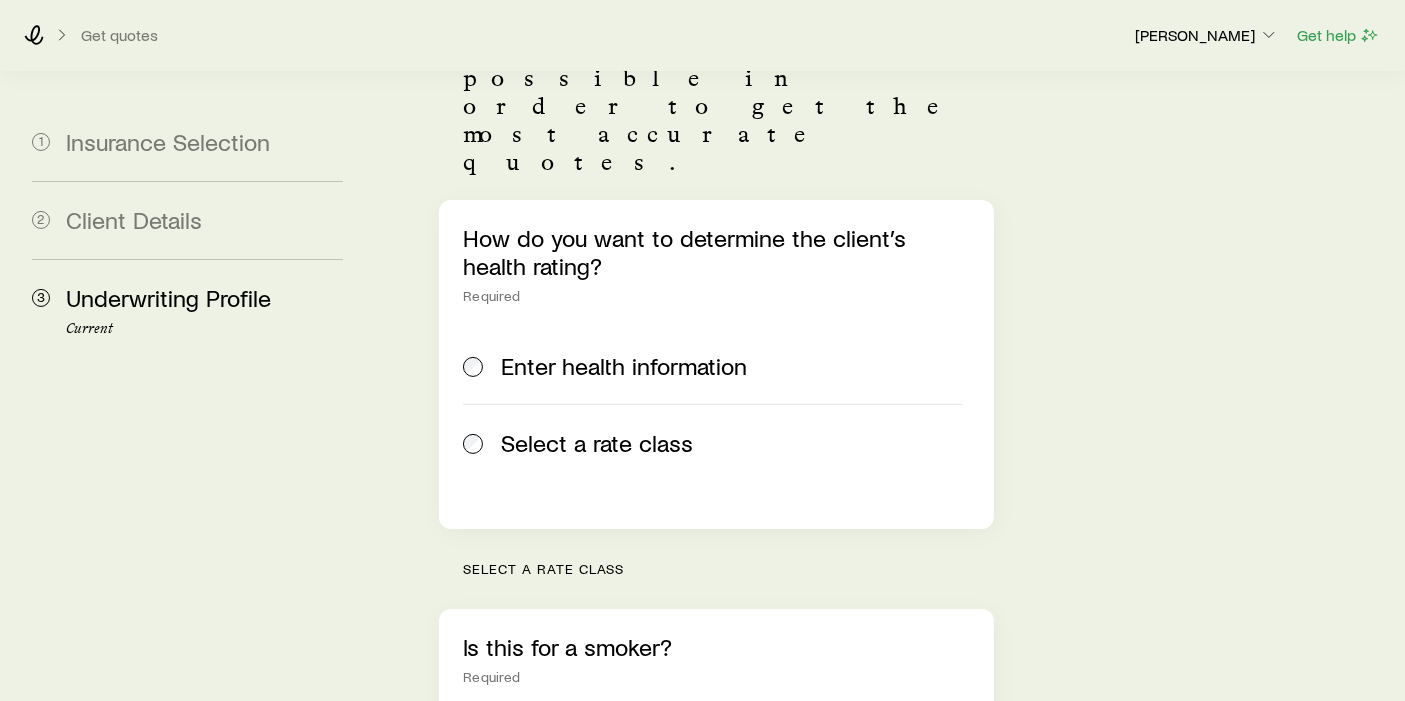 scroll, scrollTop: 289, scrollLeft: 0, axis: vertical 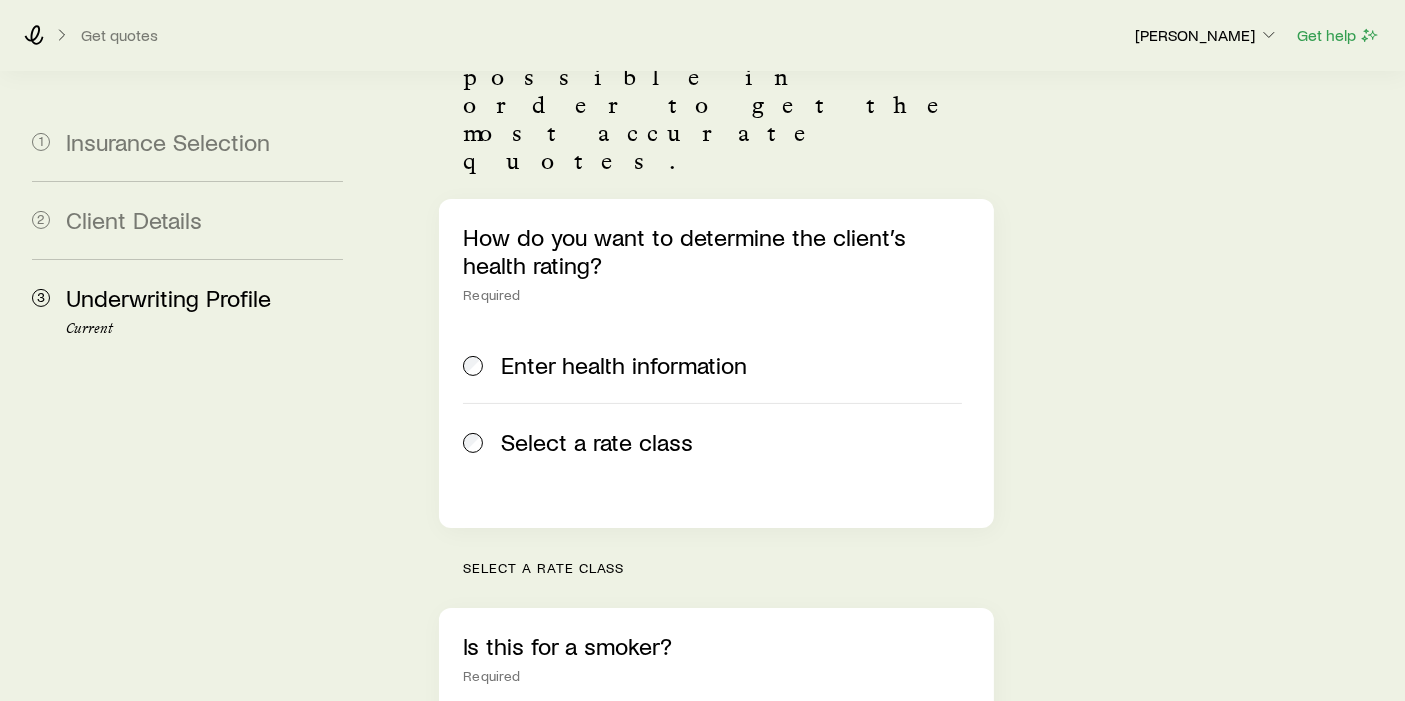 click on "Enter health information" at bounding box center [712, 365] 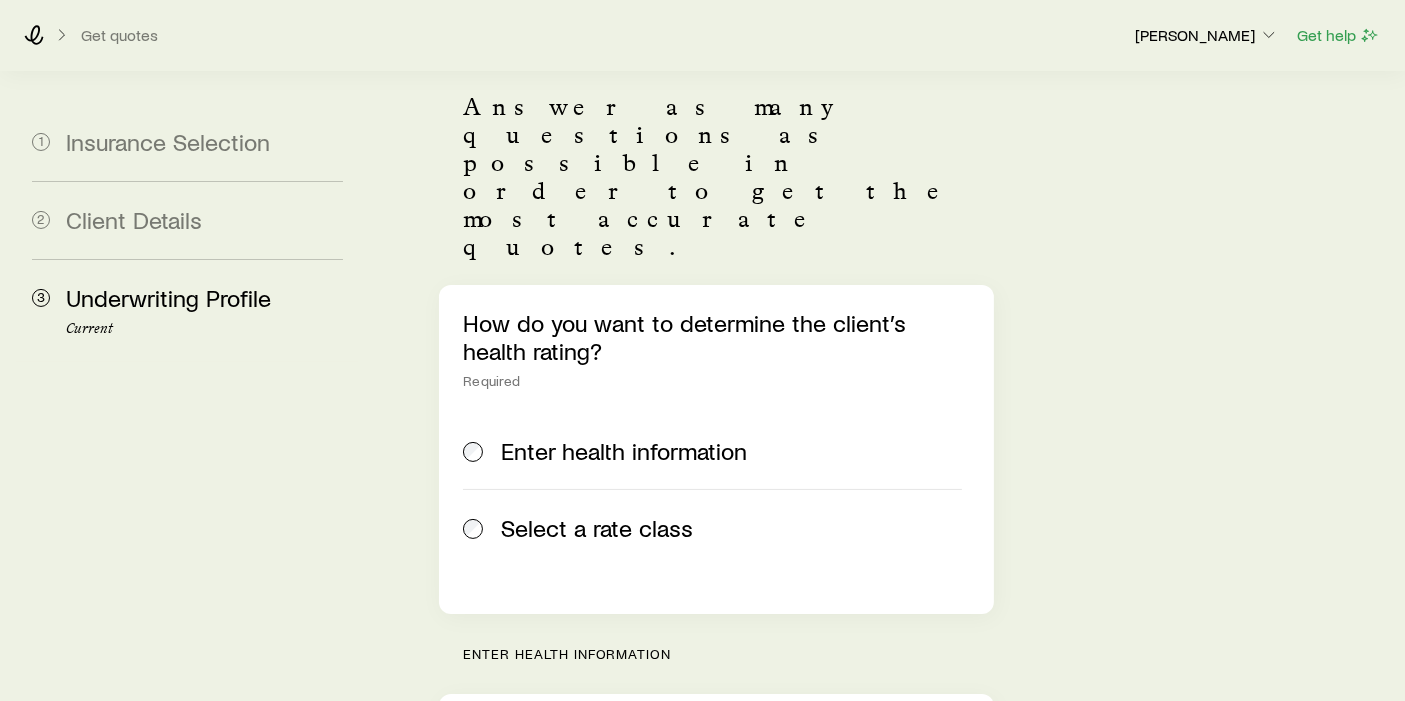 scroll, scrollTop: 202, scrollLeft: 0, axis: vertical 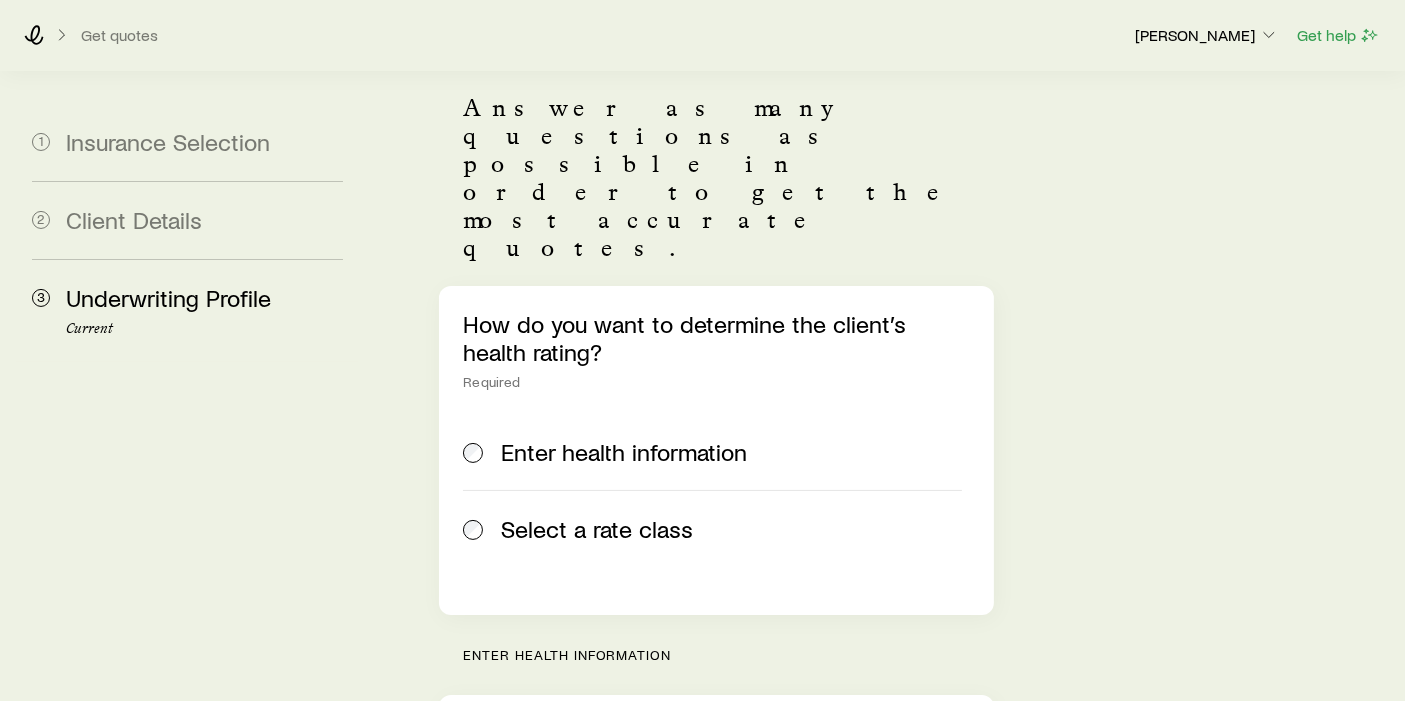click on "Select a rate class" at bounding box center [597, 529] 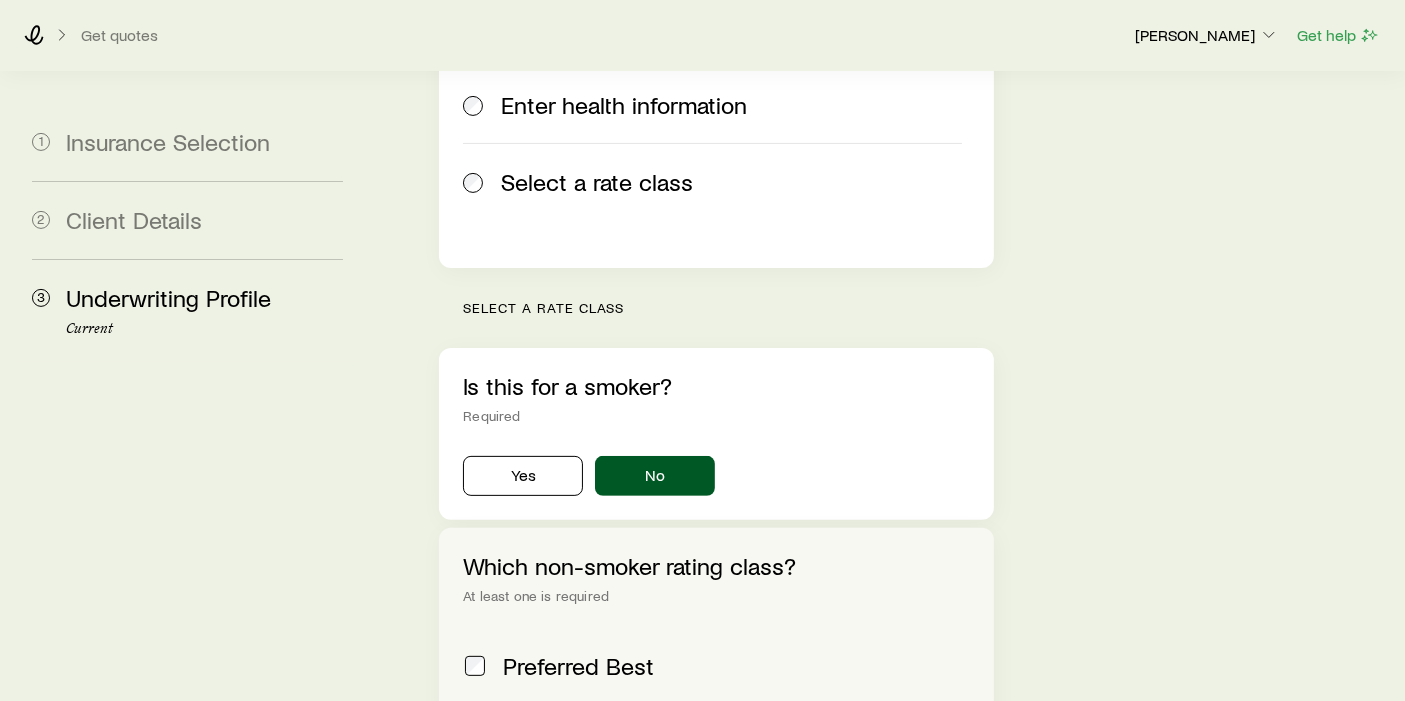 scroll, scrollTop: 778, scrollLeft: 0, axis: vertical 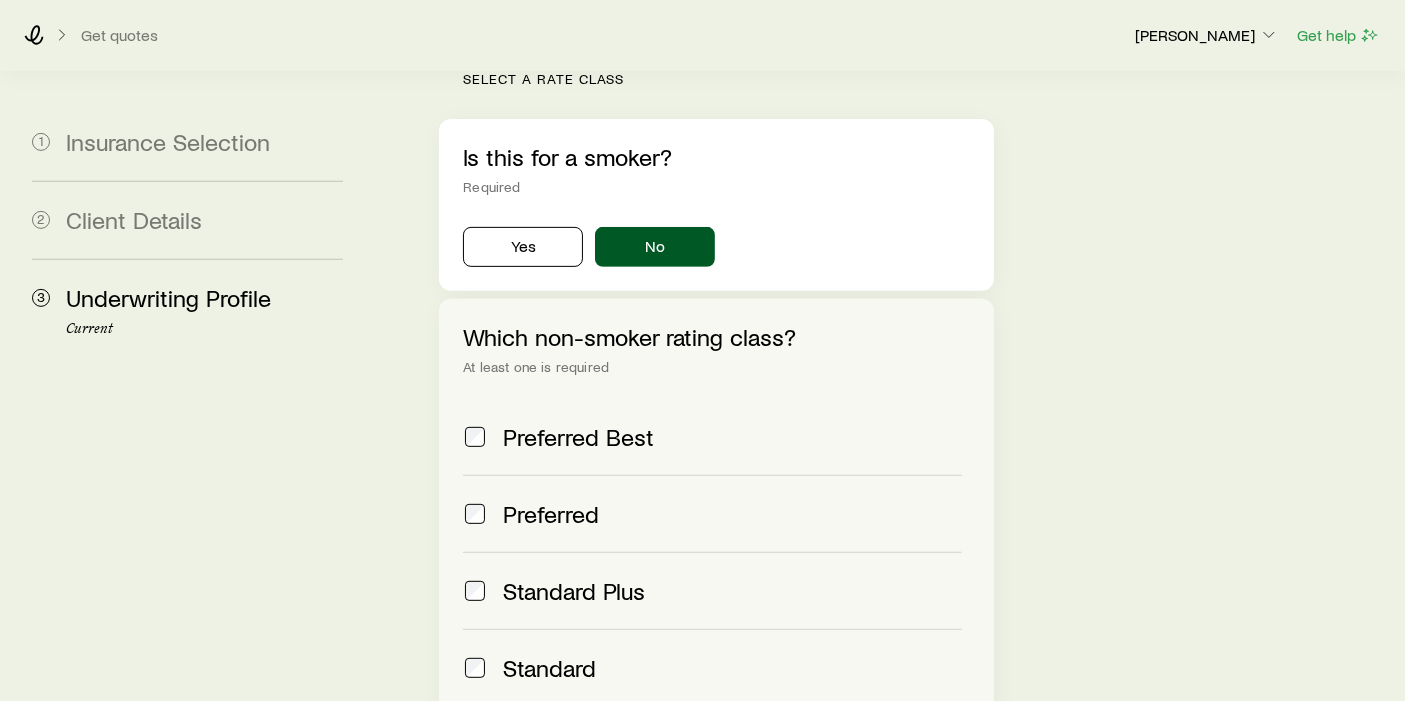 click on "Preferred Best" at bounding box center (712, 437) 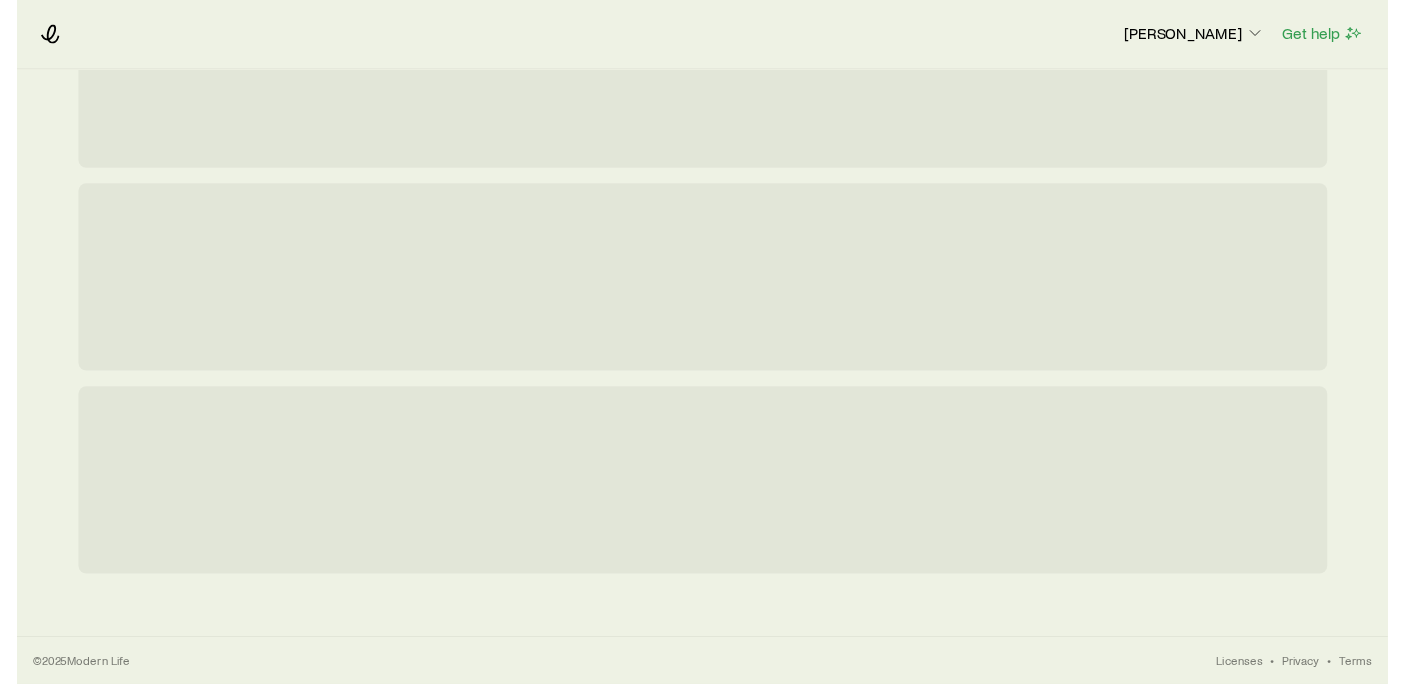 scroll, scrollTop: 0, scrollLeft: 0, axis: both 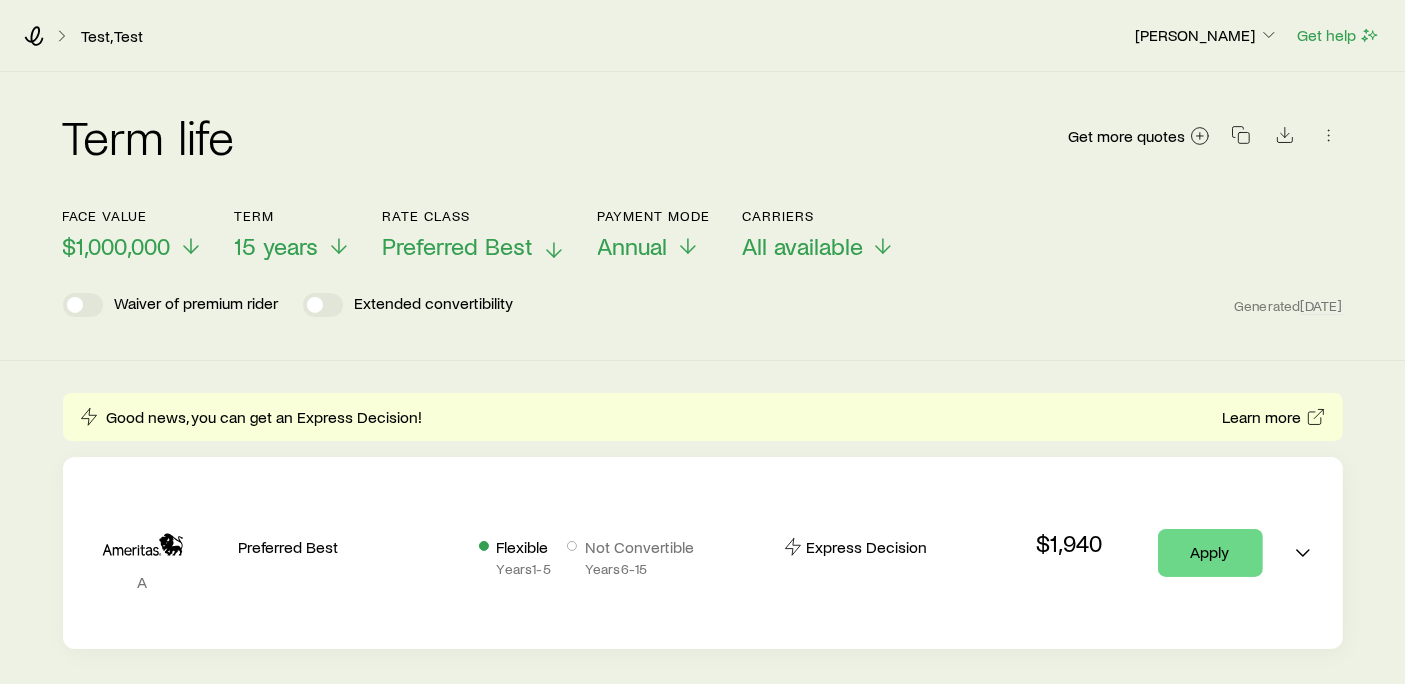 click on "Preferred Best" at bounding box center [458, 246] 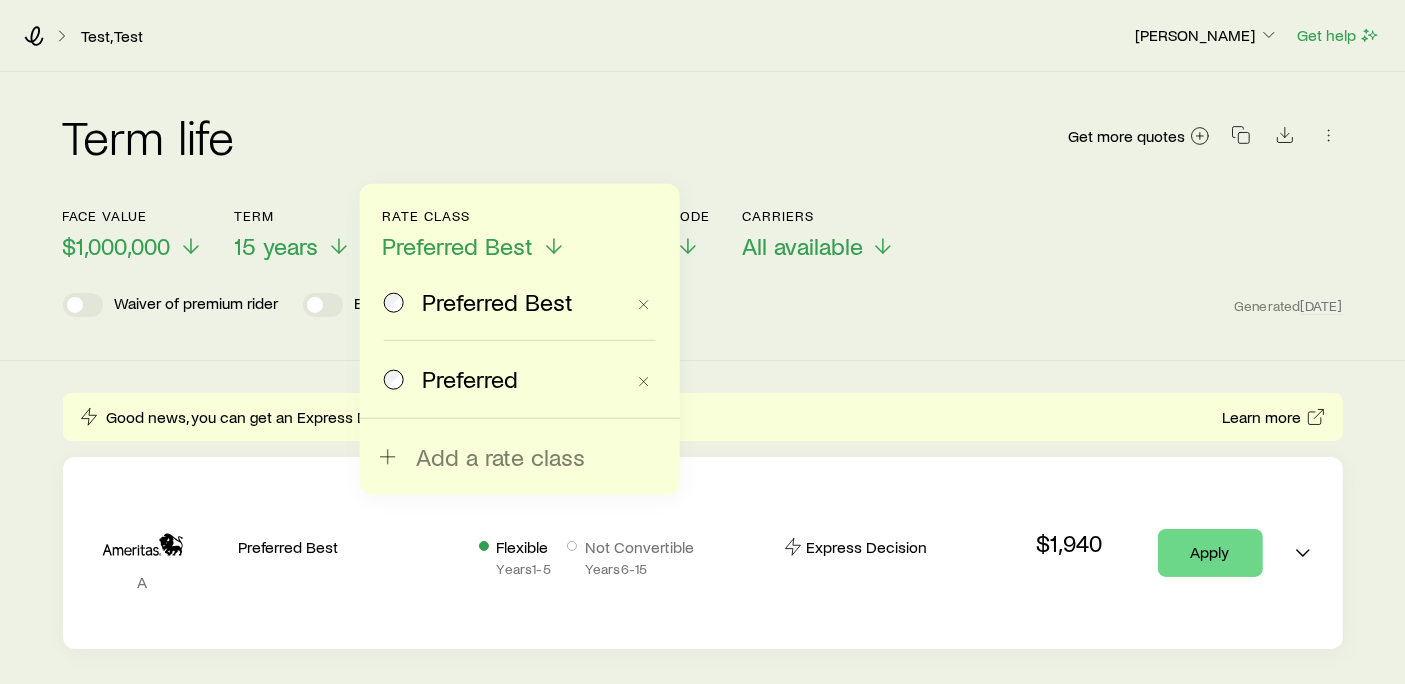 click on "Preferred" at bounding box center (504, 379) 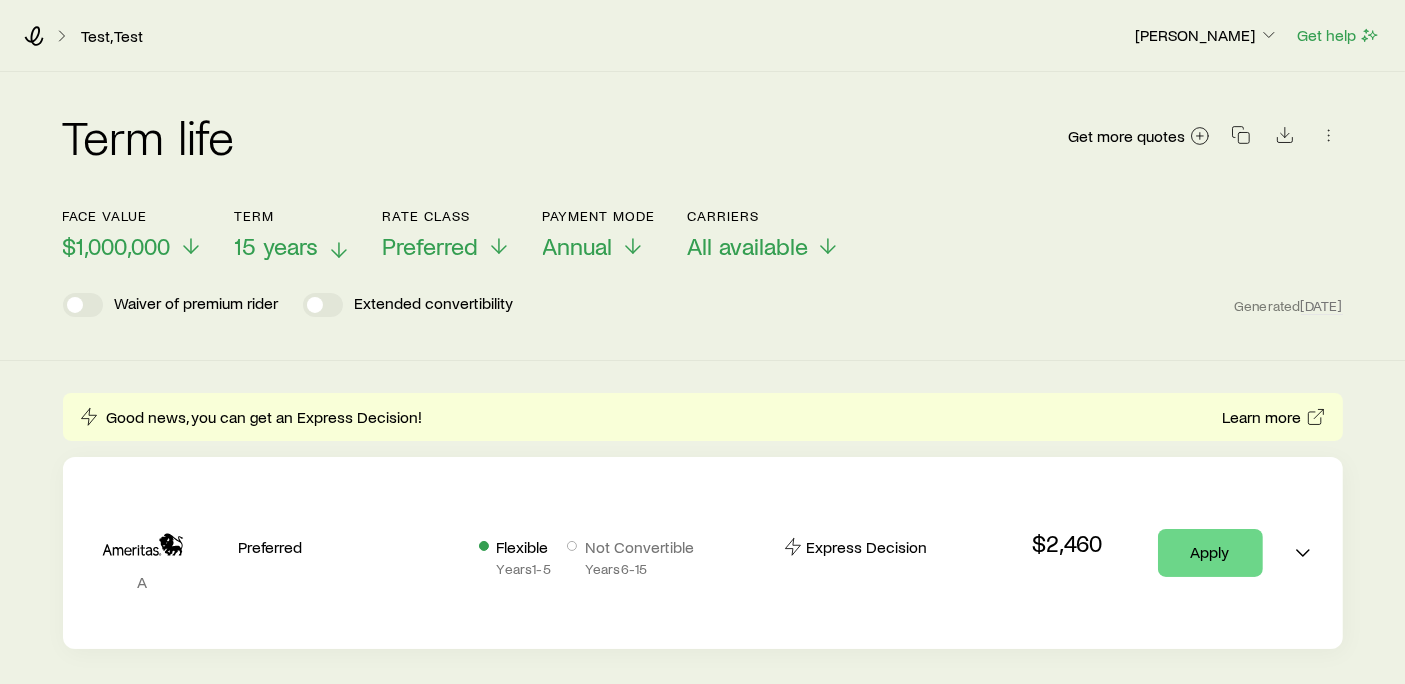 click on "15 years" at bounding box center [277, 246] 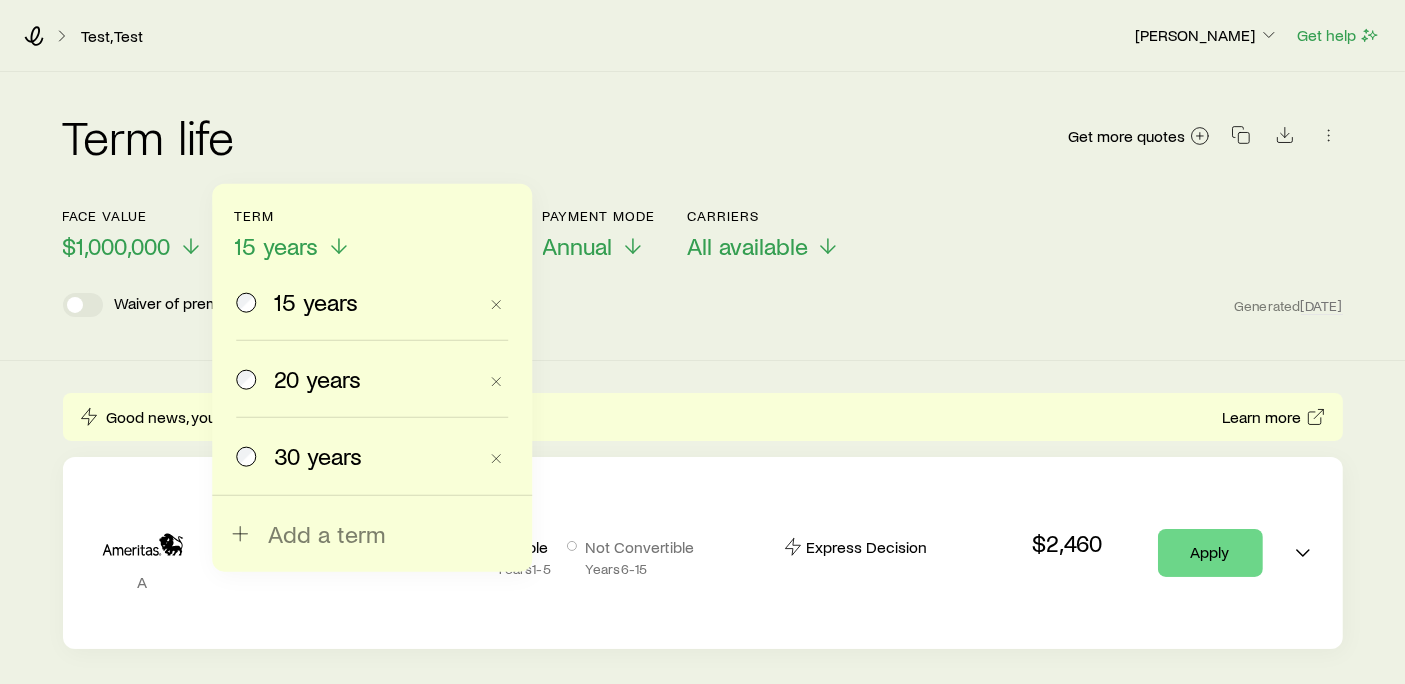 click on "30 years" at bounding box center [318, 456] 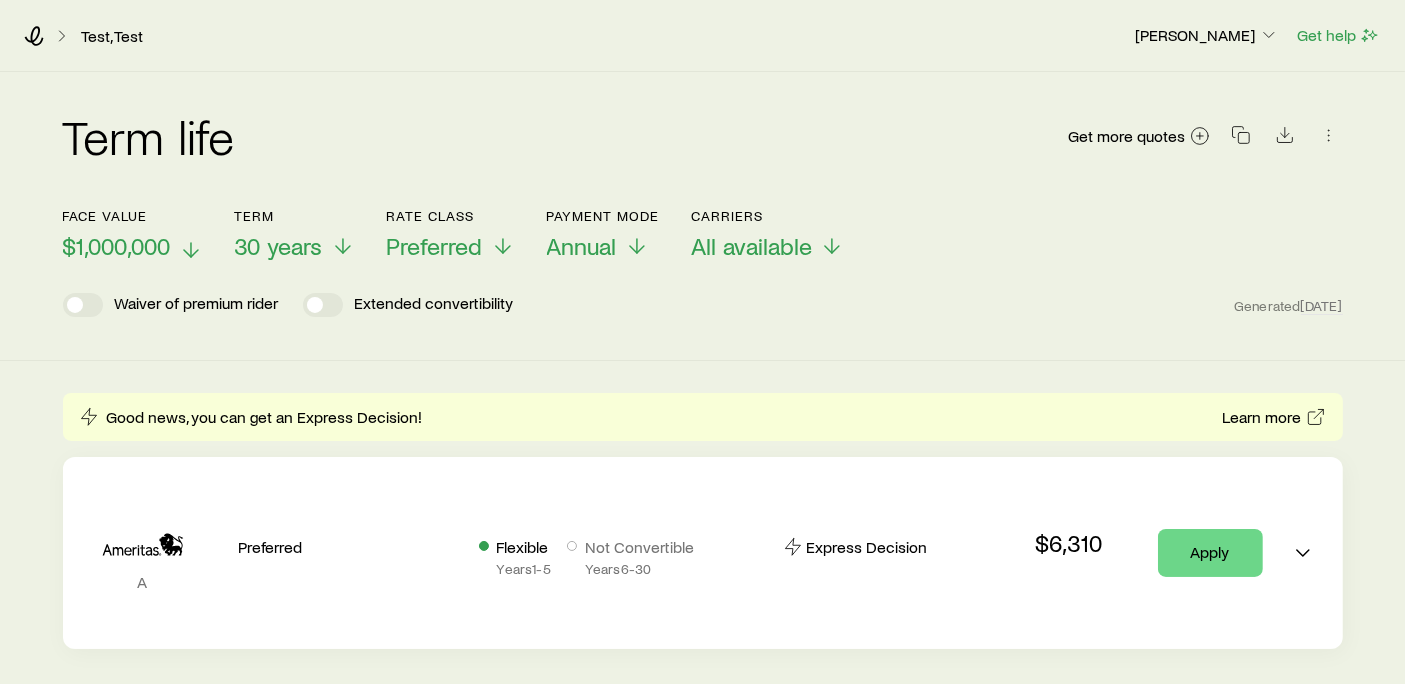 click on "$1,000,000" at bounding box center (117, 246) 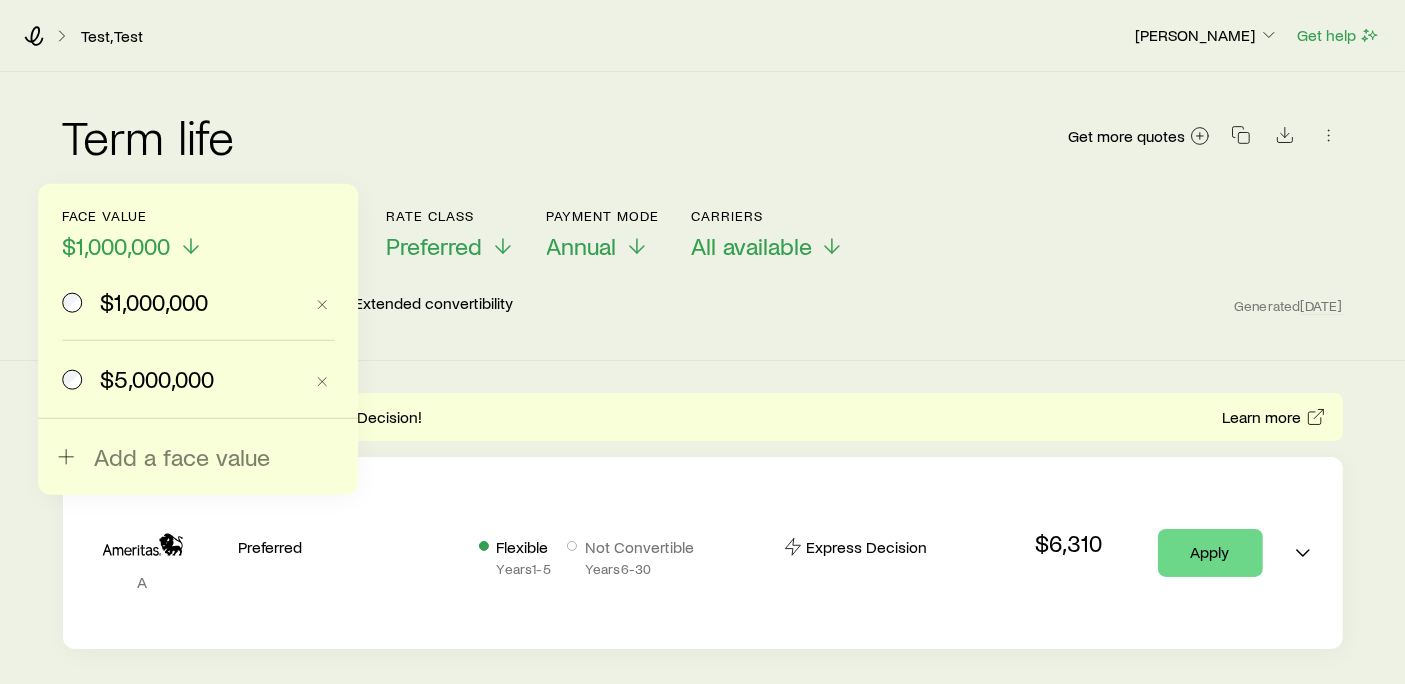 click on "$5,000,000" at bounding box center (182, 379) 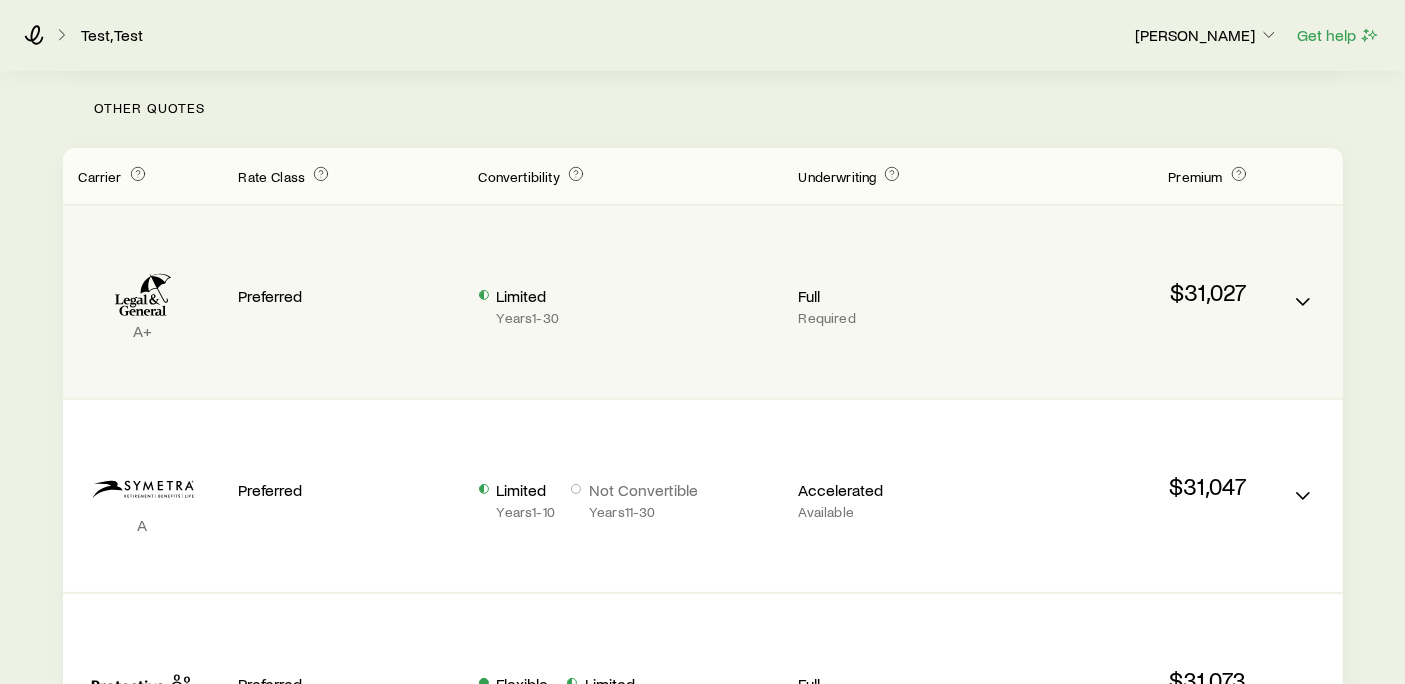 scroll, scrollTop: 588, scrollLeft: 0, axis: vertical 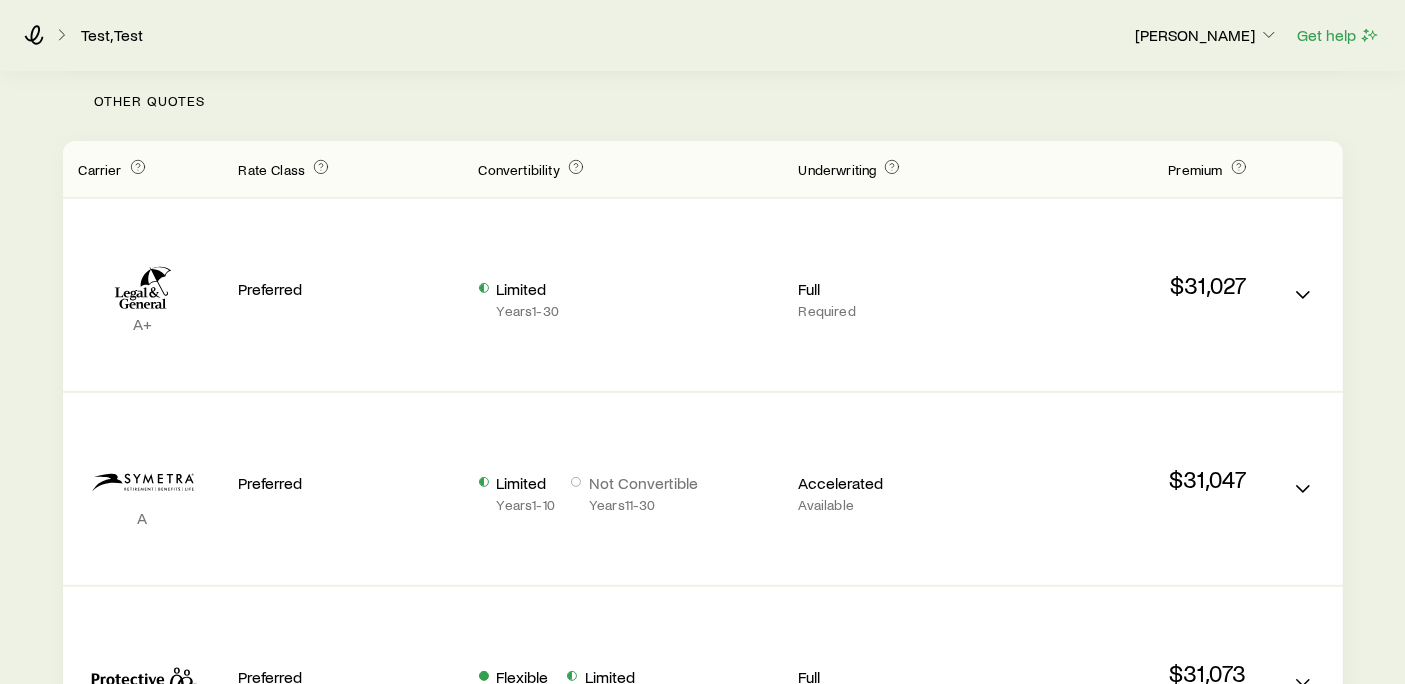 click on "Good news, you can get an Express Decision! Learn more A Preferred Flexible Years  1 - 5 Not Convertible Years  6 - 30 Express Decision $30,980 Apply Other Quotes Carrier Rate Class Convertibility Underwriting Premium A+ Preferred Limited Years  1 - 30 Full Required $31,027 A Preferred Limited Years  1 - 10 Not Convertible Years  11 - 30 Accelerated Available $31,047 A+ Preferred Flexible Years  1 - 5 Limited Years  6 - 18 Full Required $31,073 A Preferred Flexible Years  1 - 10 Limited Years  11 - 30 Full Required $31,077 A+ Preferred Limited Years  1 - 20 Not Convertible Years  21 - 30 Full Required $31,268 A+ Preferred Flexible Years  1 - 20 Not Convertible Years  21 - 30 Full Required $35,365 A+ Preferred Flexible Years  1 - 30 Full Required $36,235 A+ Preferred Flexible Years  1 - 30 Full Required $39,640 A++ Preferred Not Convertible Years  1 - 30 Full Required $39,675" at bounding box center (703, 874) 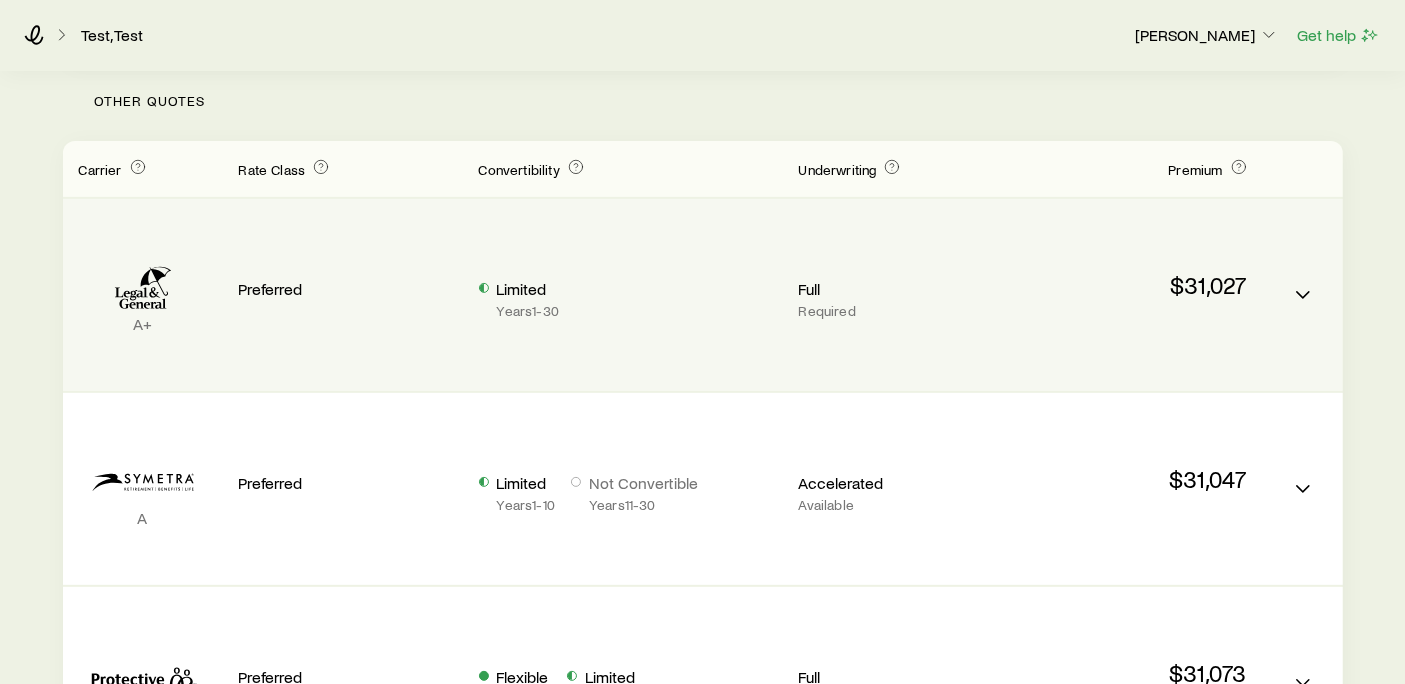 click on "A+ Preferred Limited Years  1 - 30 Full Required $31,027" at bounding box center [703, 295] 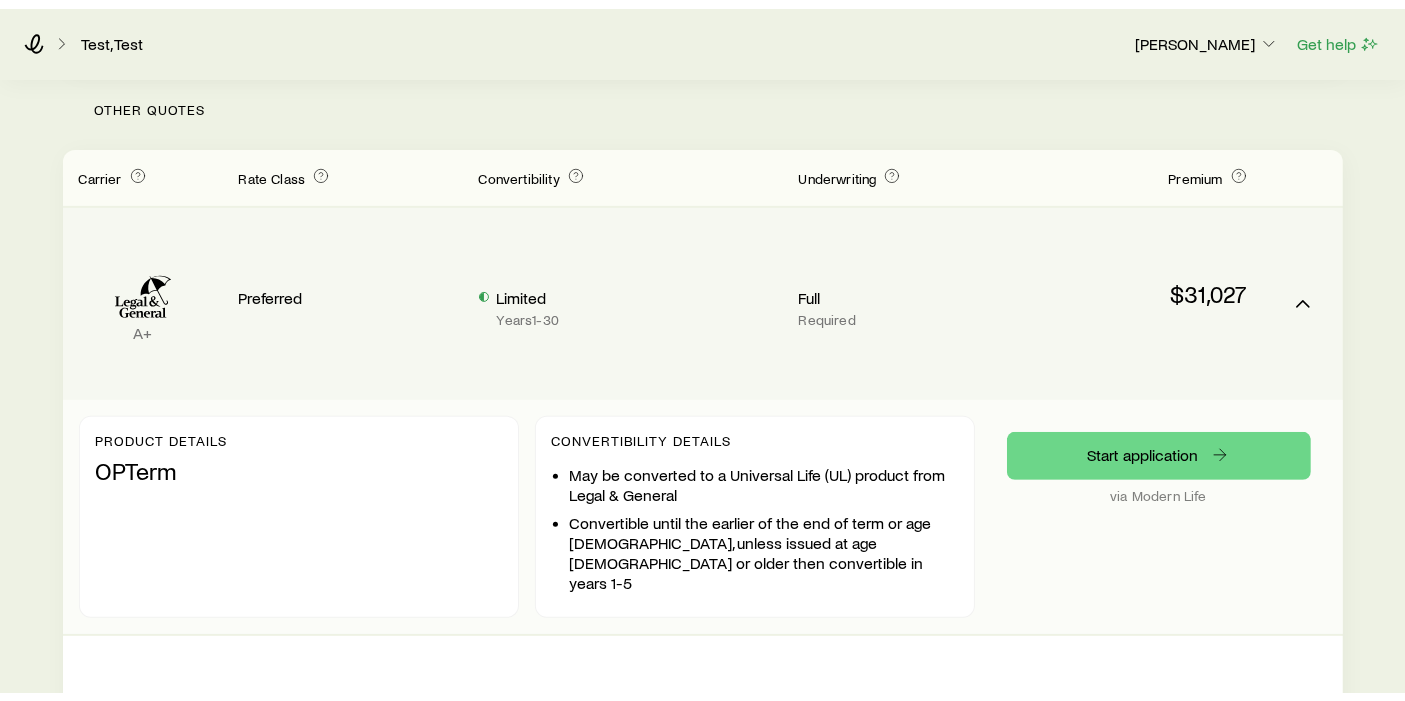 scroll, scrollTop: 0, scrollLeft: 0, axis: both 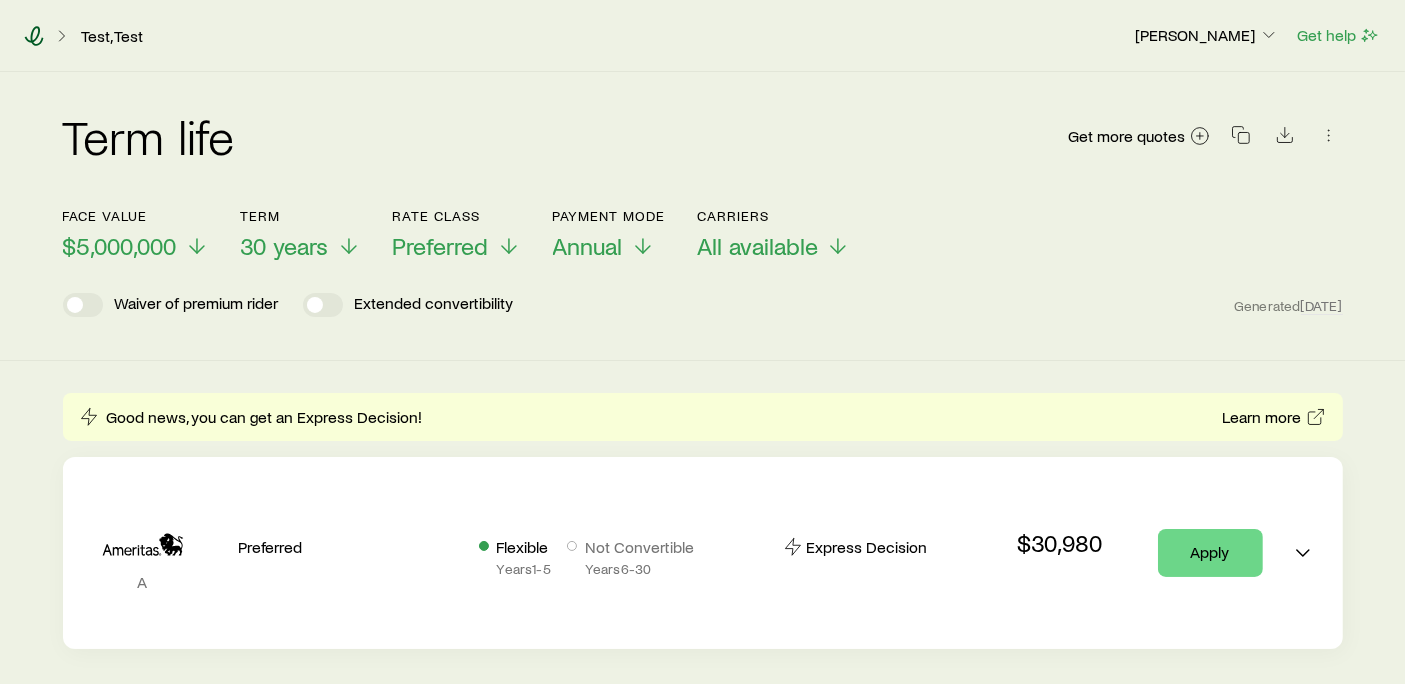 click 